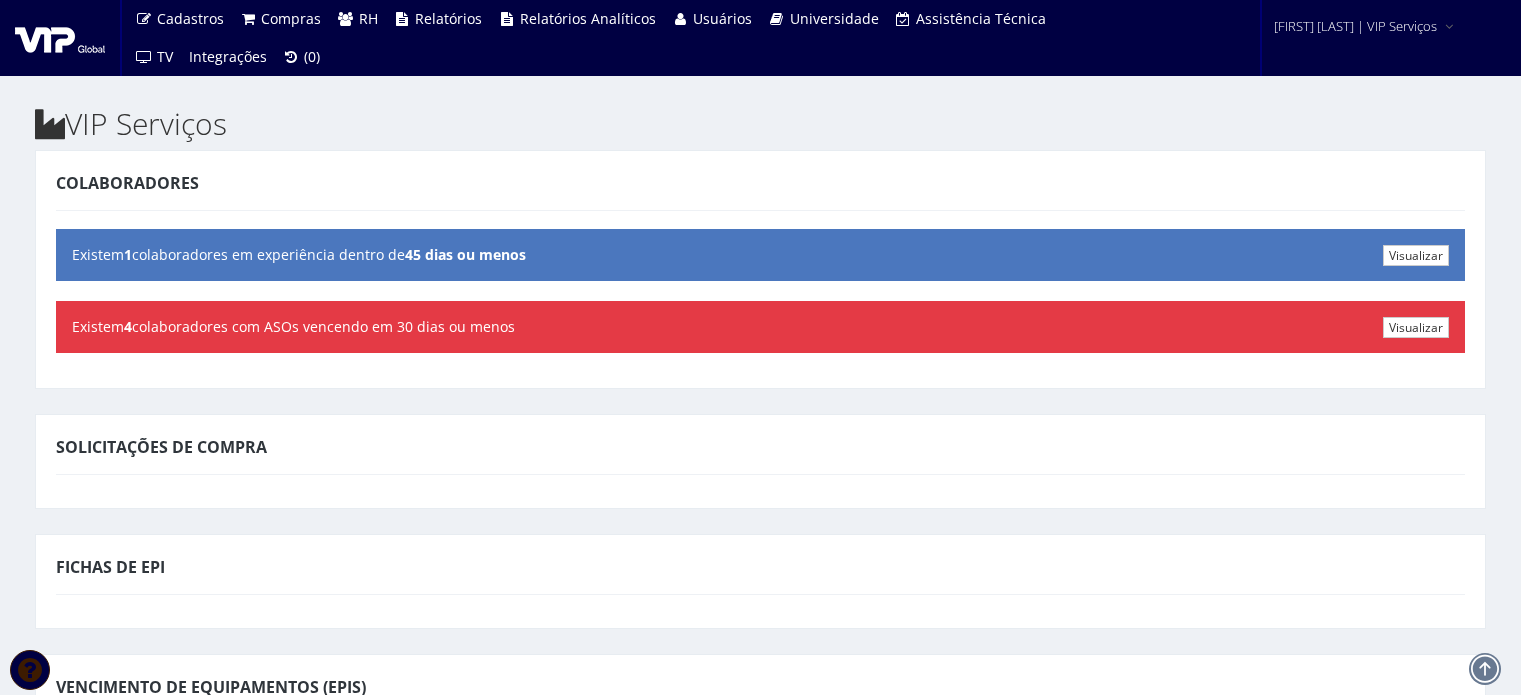 scroll, scrollTop: 0, scrollLeft: 0, axis: both 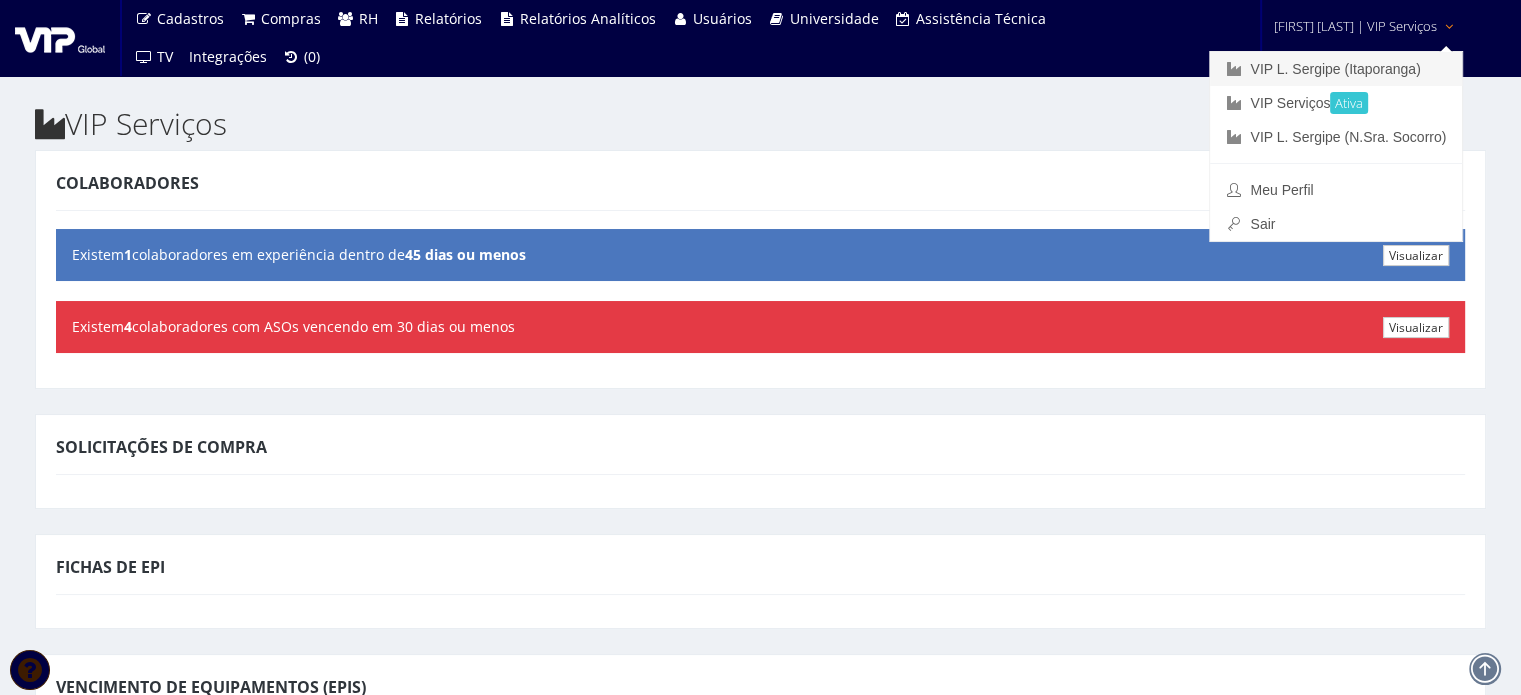 click on "VIP L. Sergipe (Itaporanga)" at bounding box center [1336, 69] 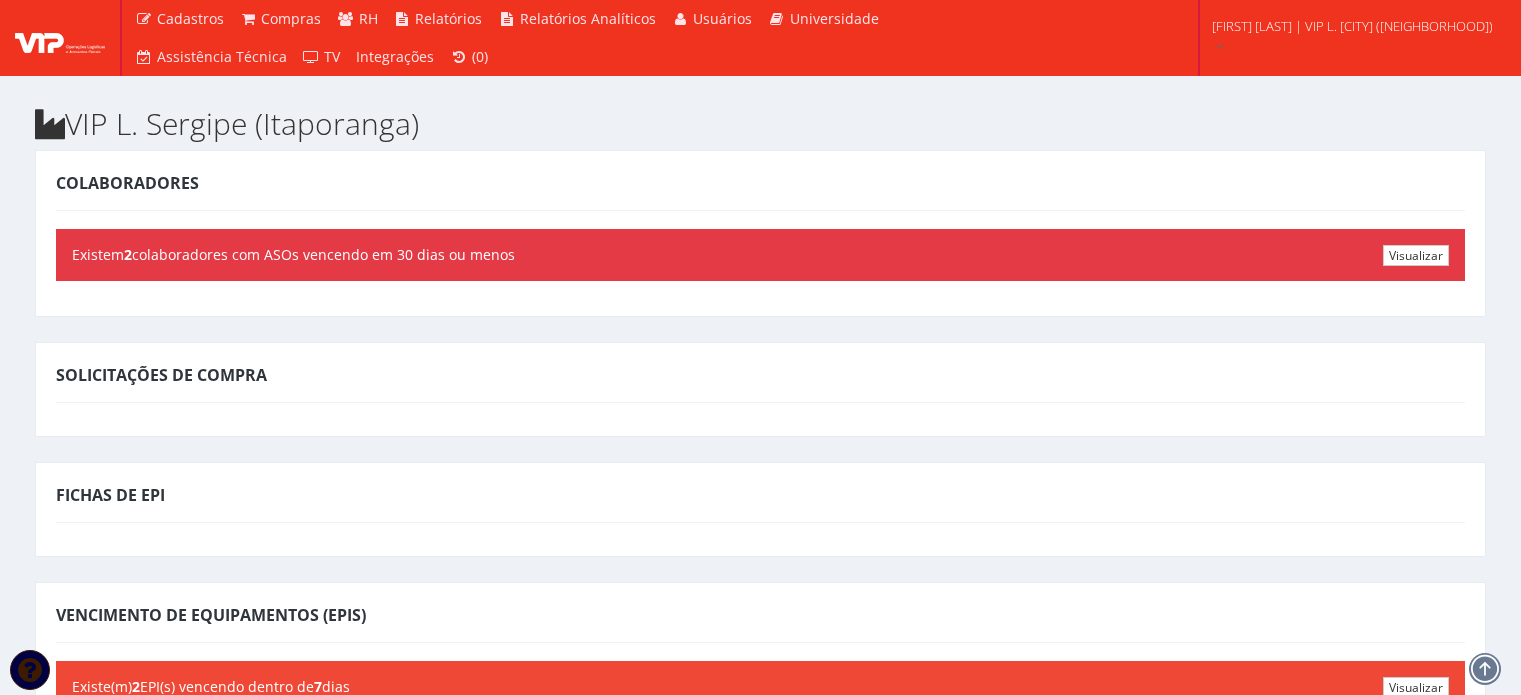 scroll, scrollTop: 0, scrollLeft: 0, axis: both 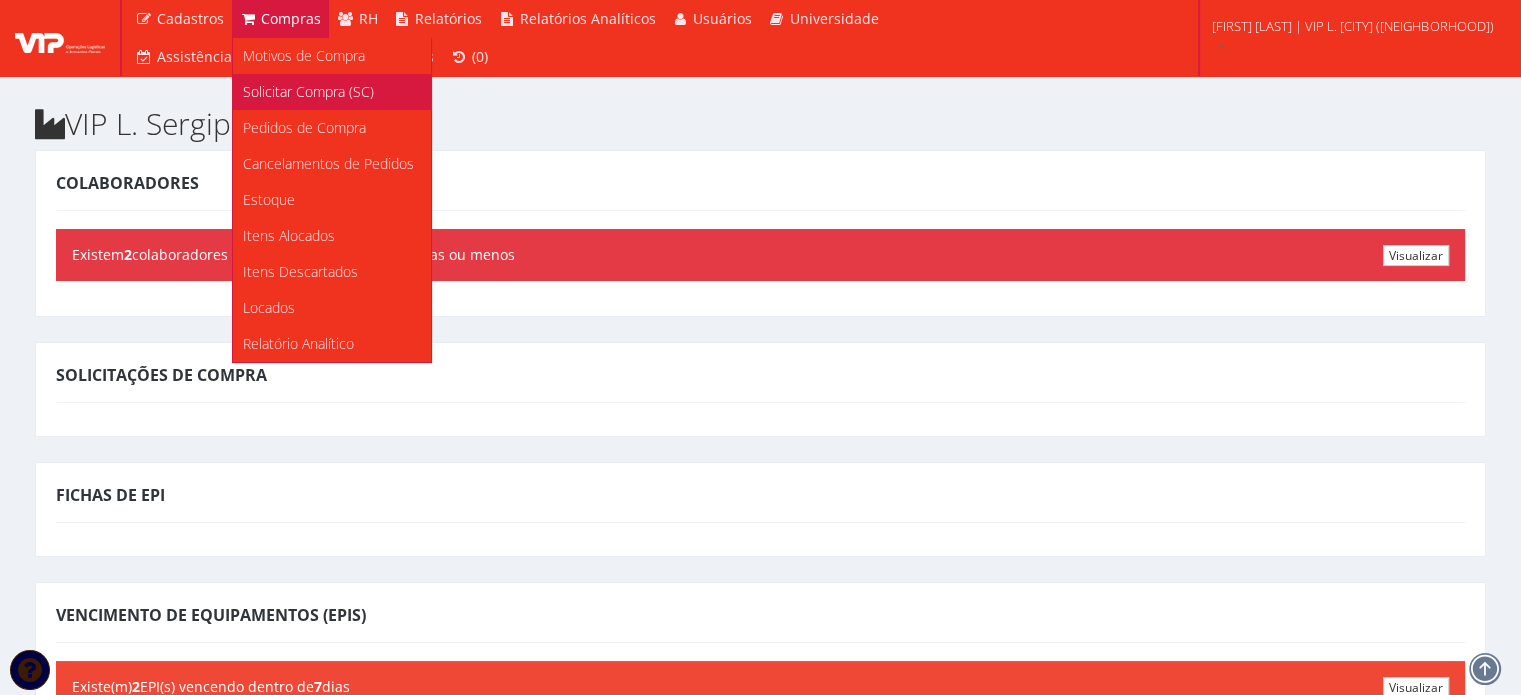 click on "Solicitar Compra (SC)" at bounding box center (308, 91) 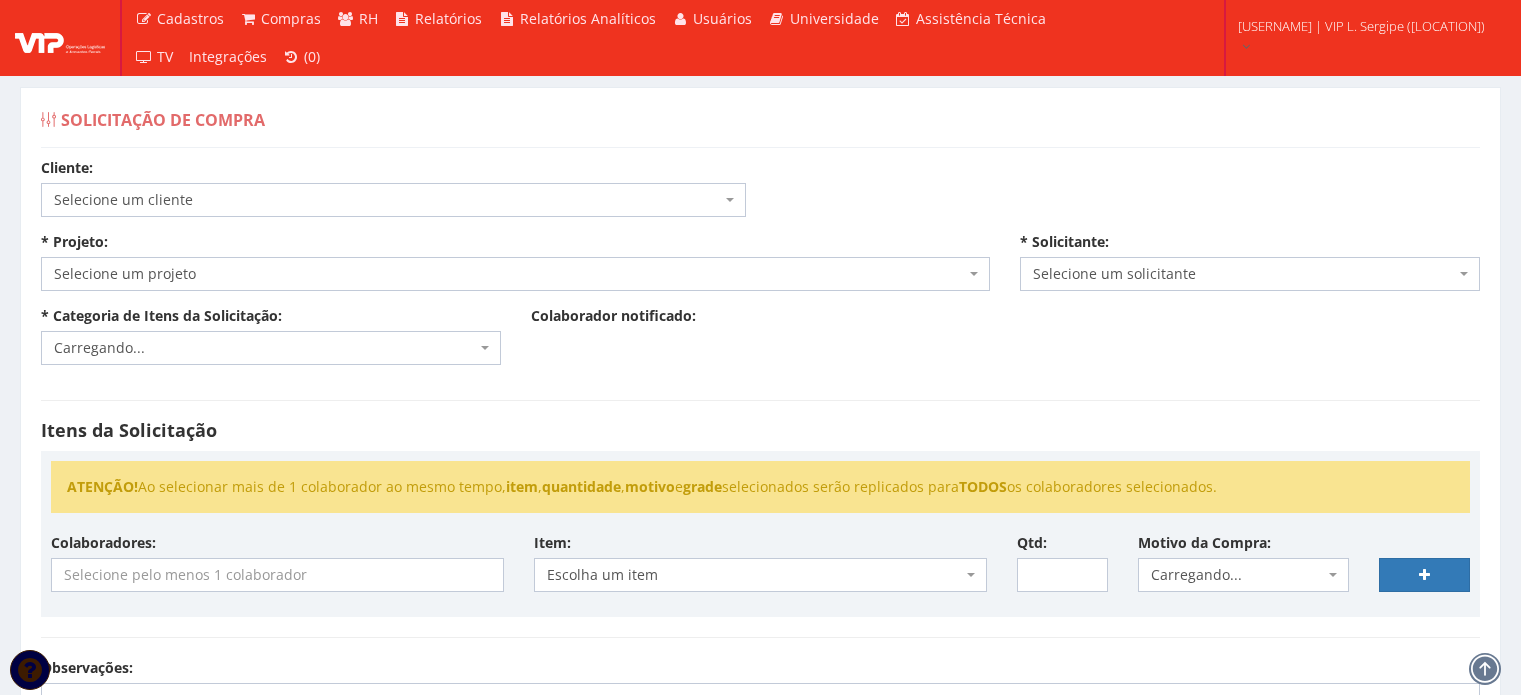 scroll, scrollTop: 0, scrollLeft: 0, axis: both 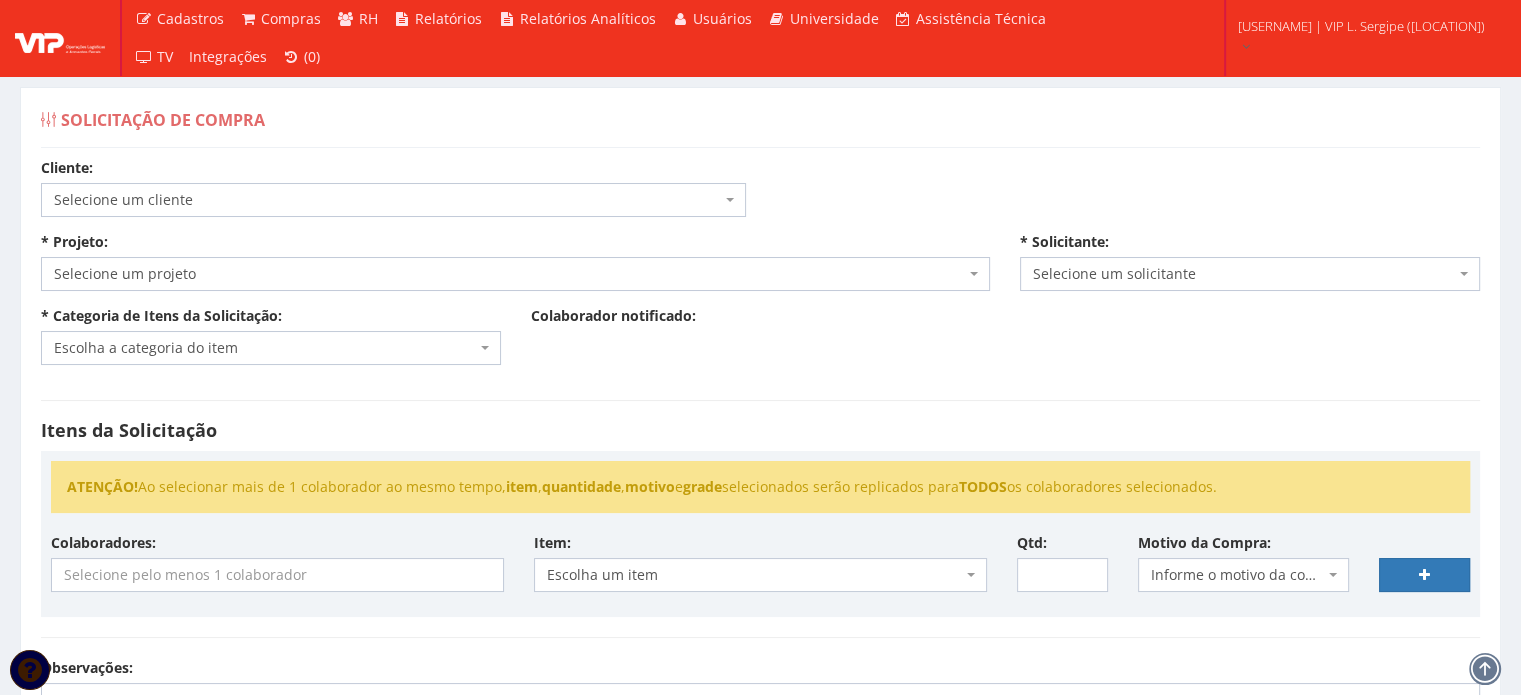 click on "Selecione um cliente" at bounding box center [387, 200] 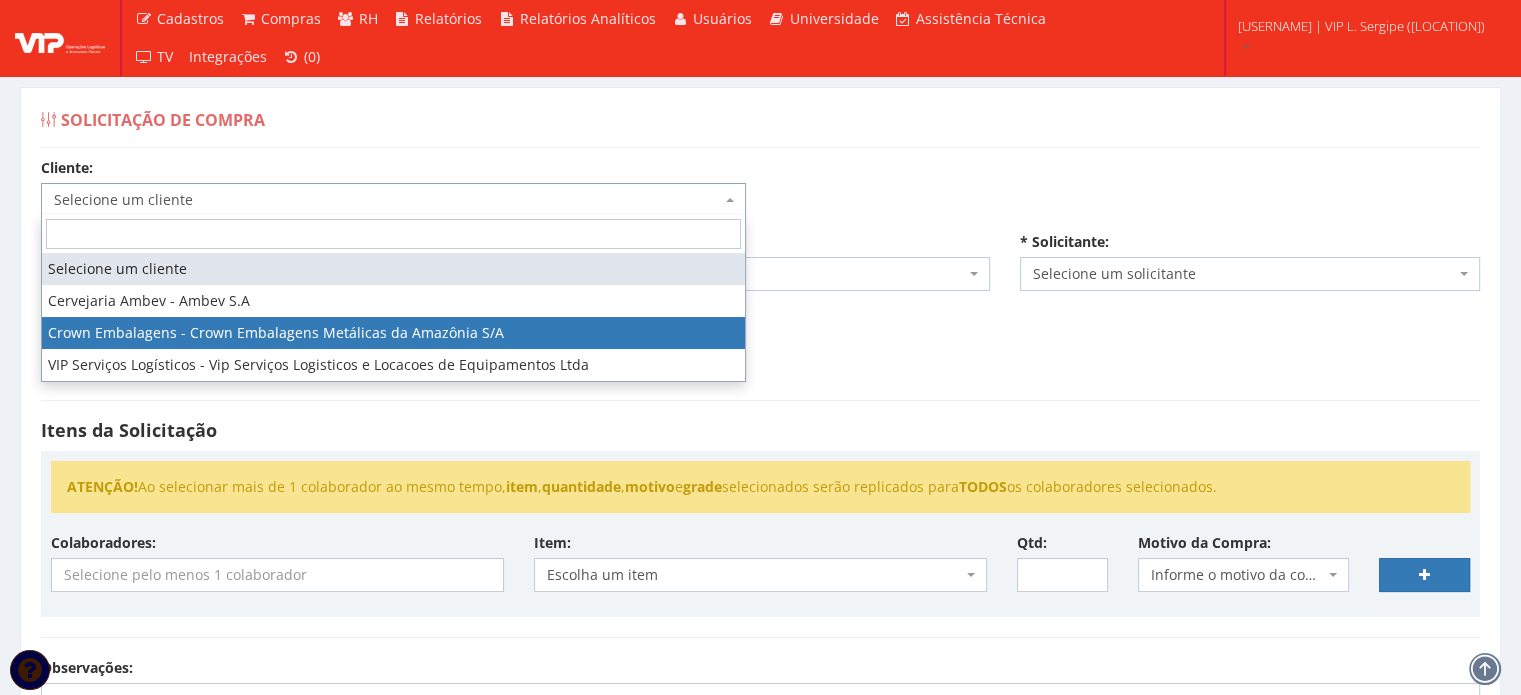 select on "23" 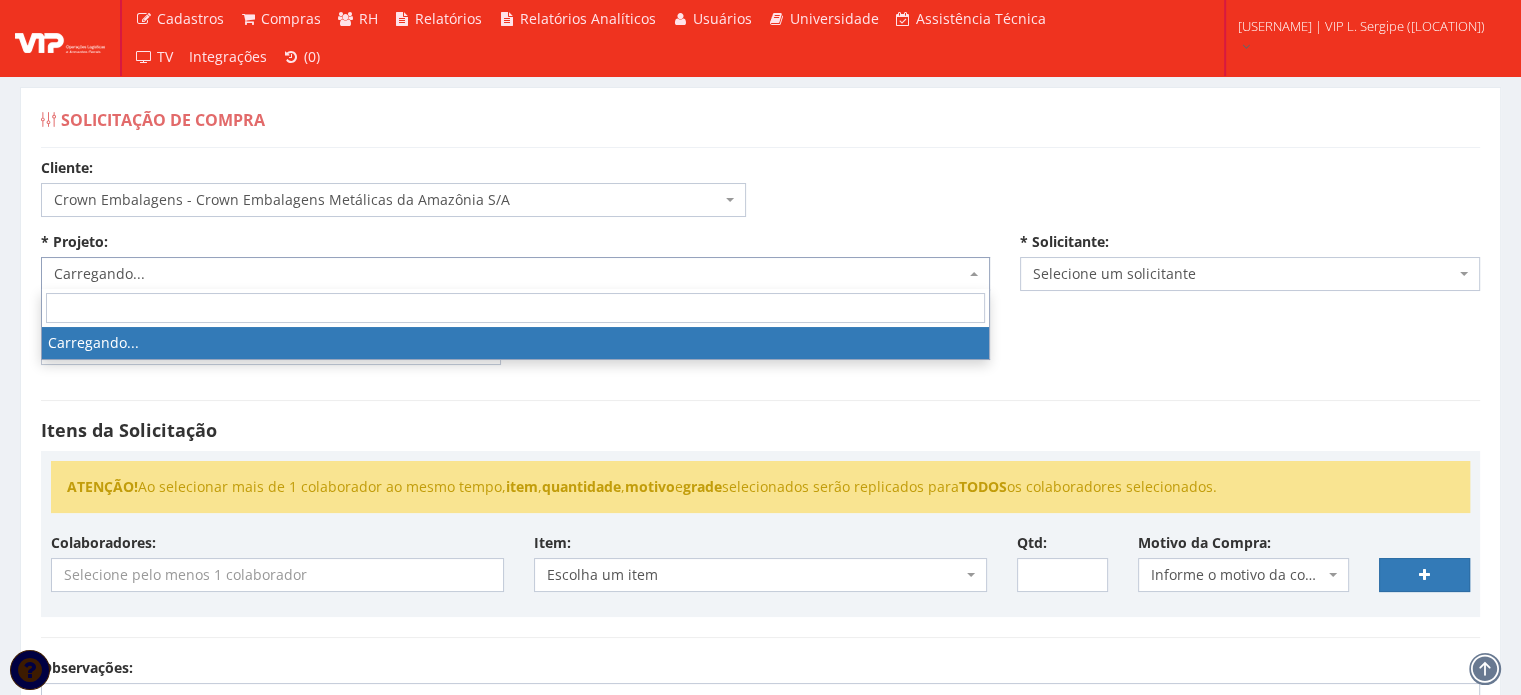 click on "Carregando..." at bounding box center [509, 274] 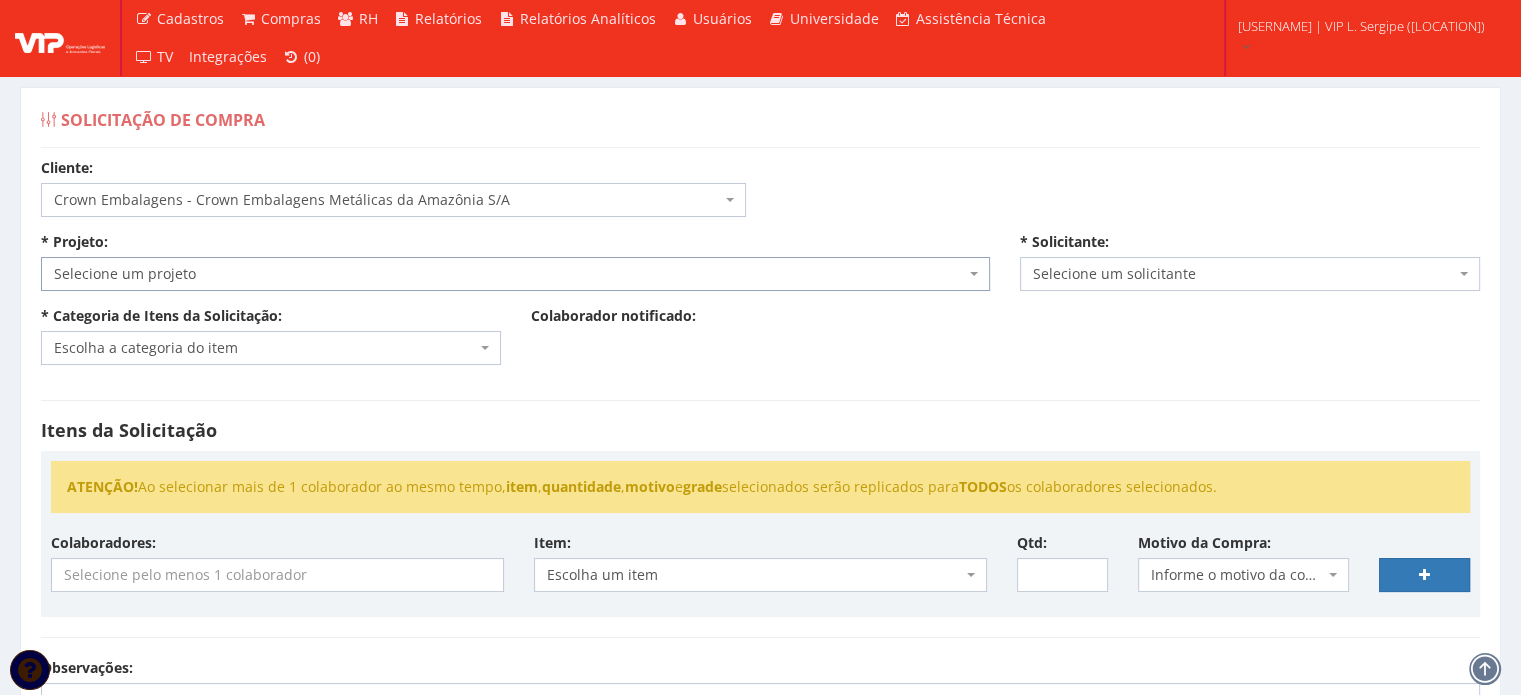 click on "Selecione um projeto" at bounding box center (509, 274) 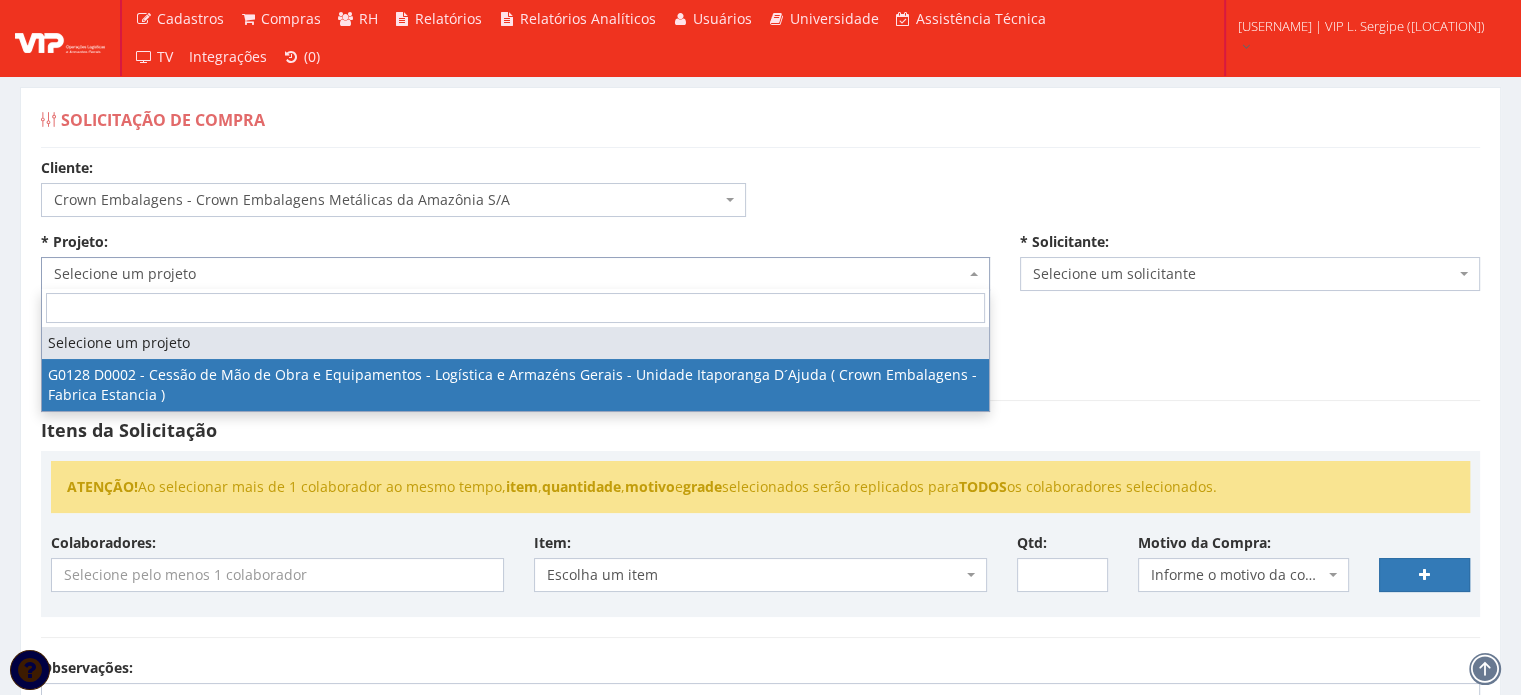 select on "128" 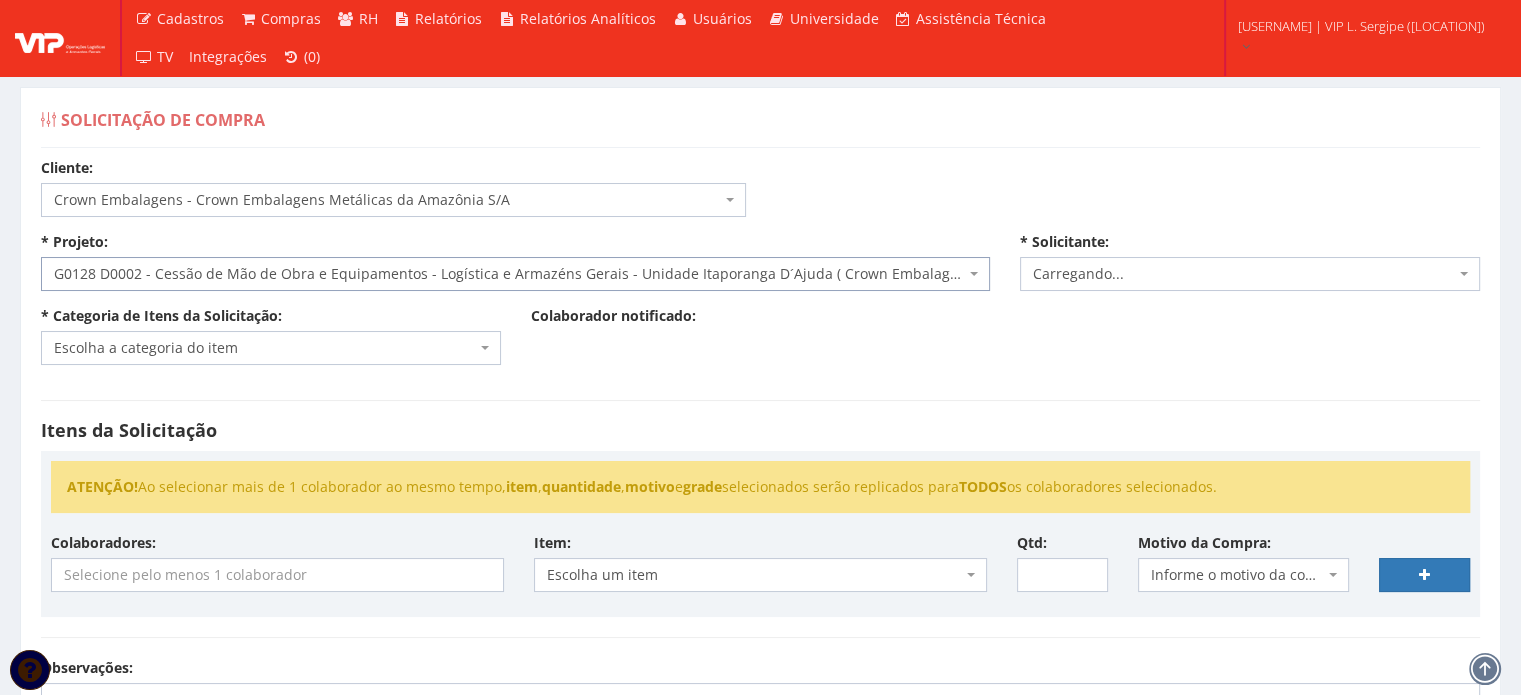 select on "1278" 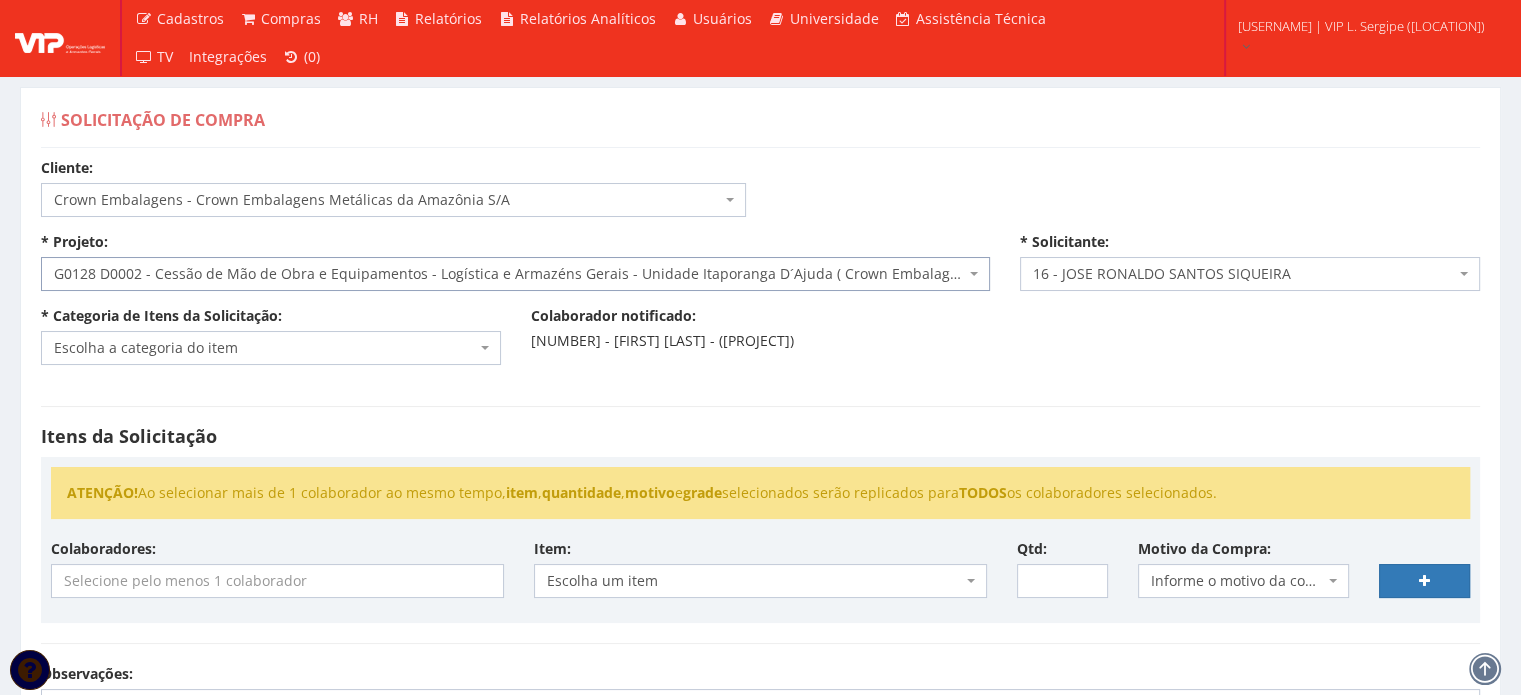 click on "16 - JOSE RONALDO SANTOS SIQUEIRA" at bounding box center (1244, 274) 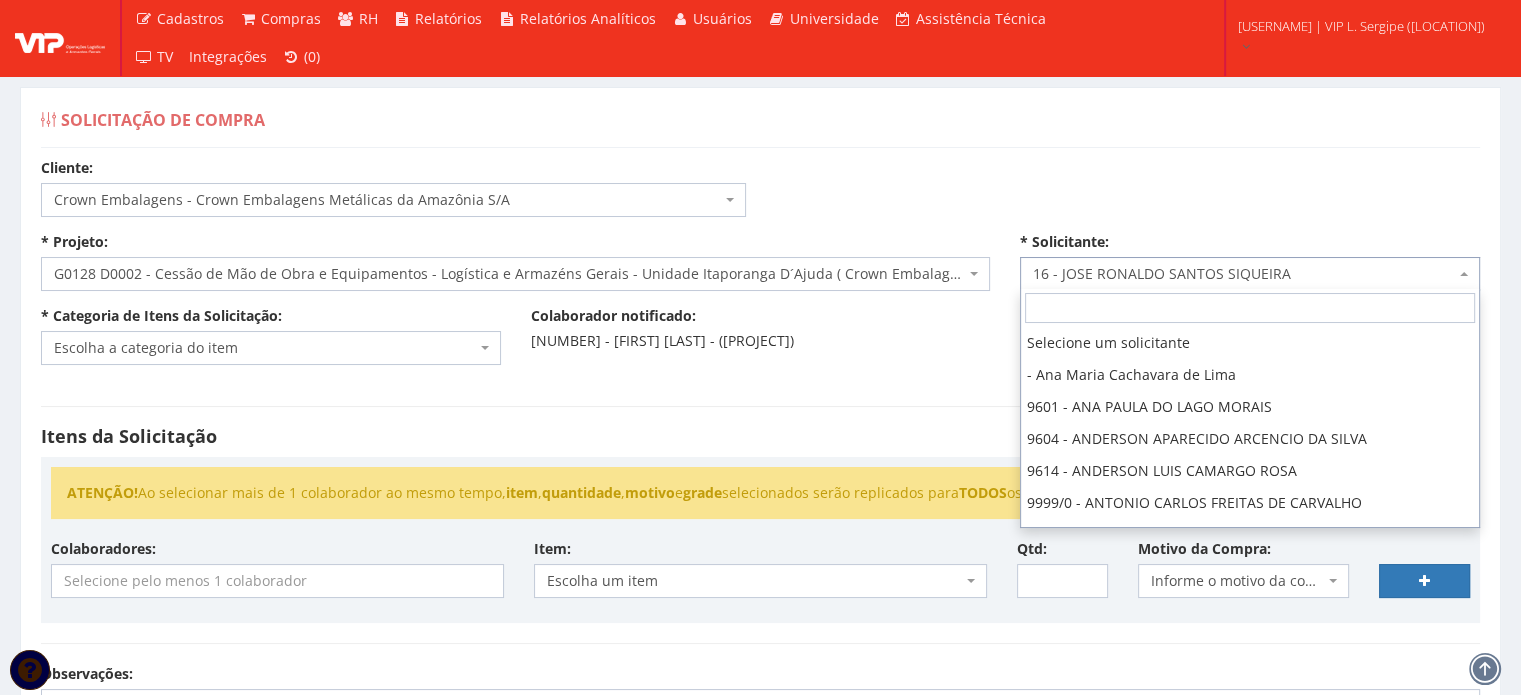 scroll, scrollTop: 416, scrollLeft: 0, axis: vertical 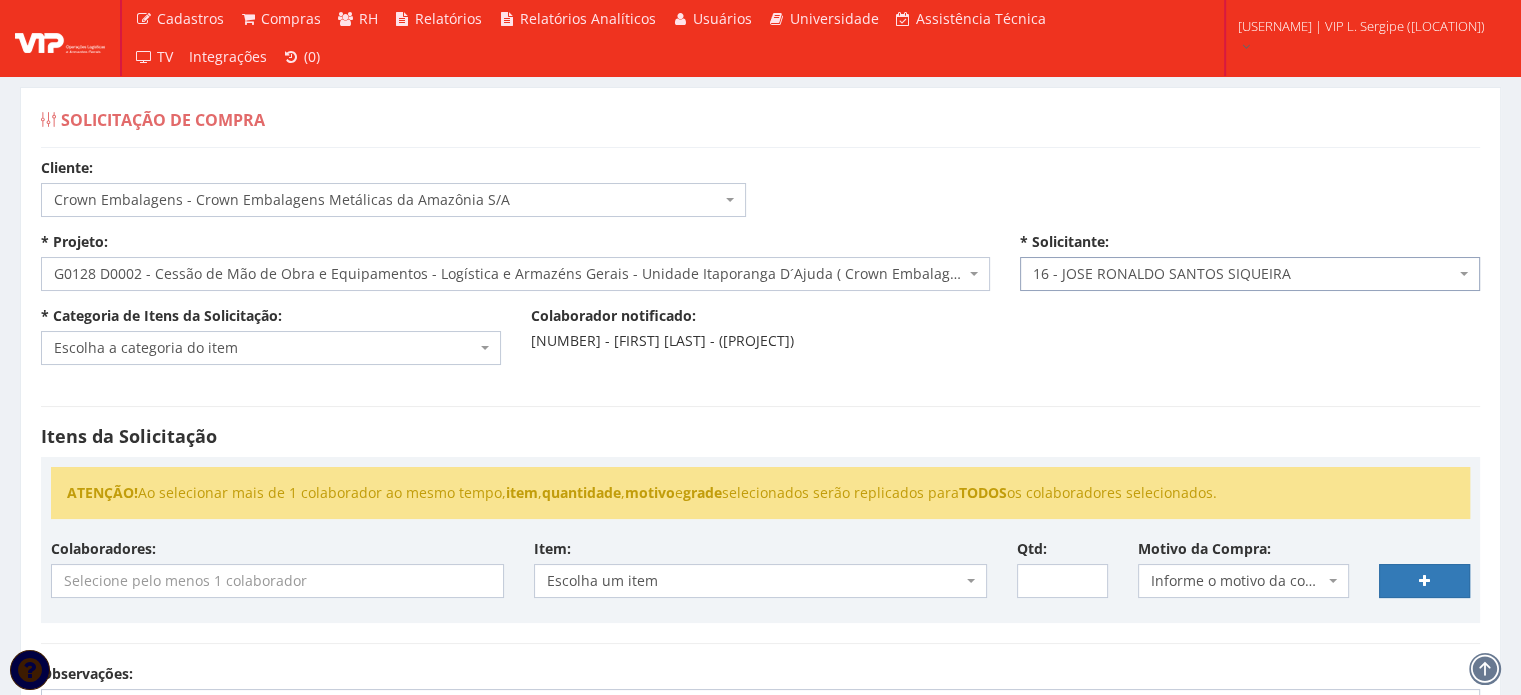 click on "16 - JOSE RONALDO SANTOS SIQUEIRA" at bounding box center [1244, 274] 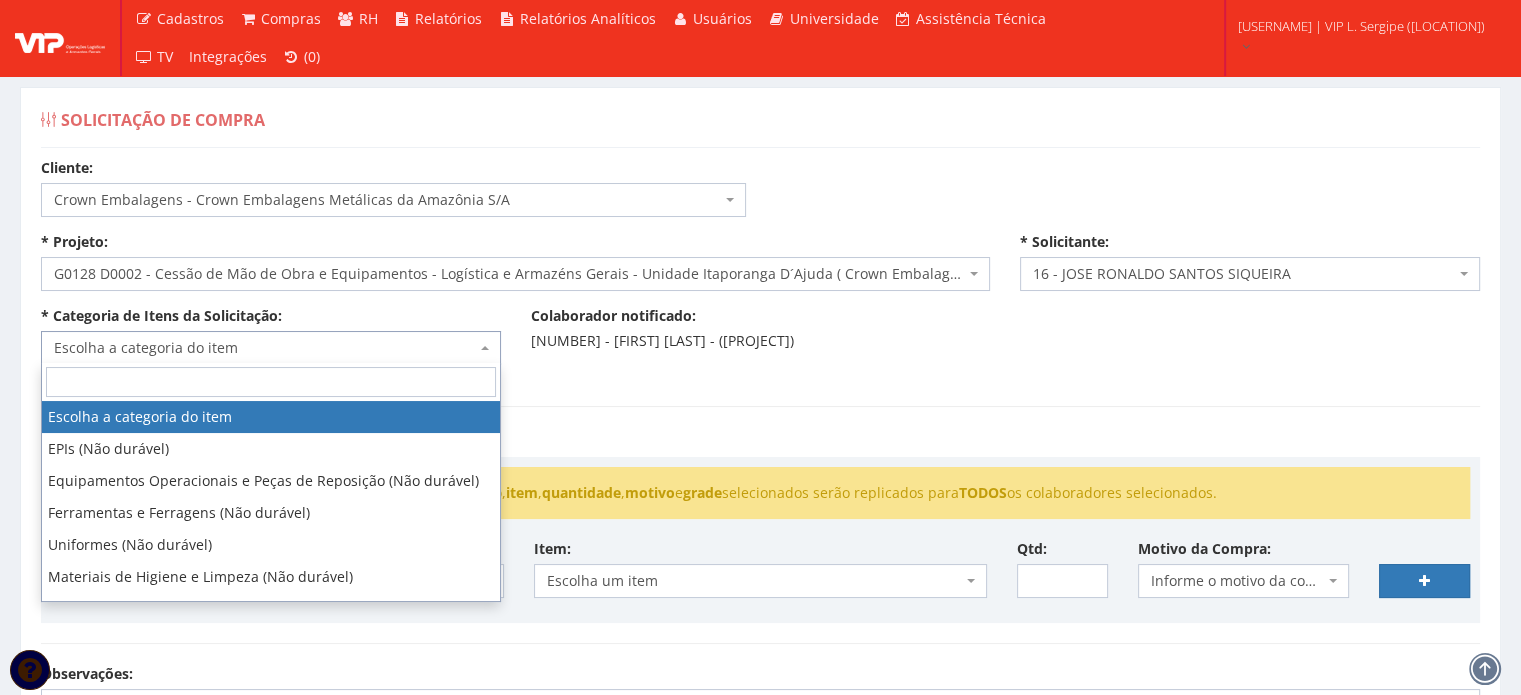 click on "Escolha a categoria do item" at bounding box center [265, 348] 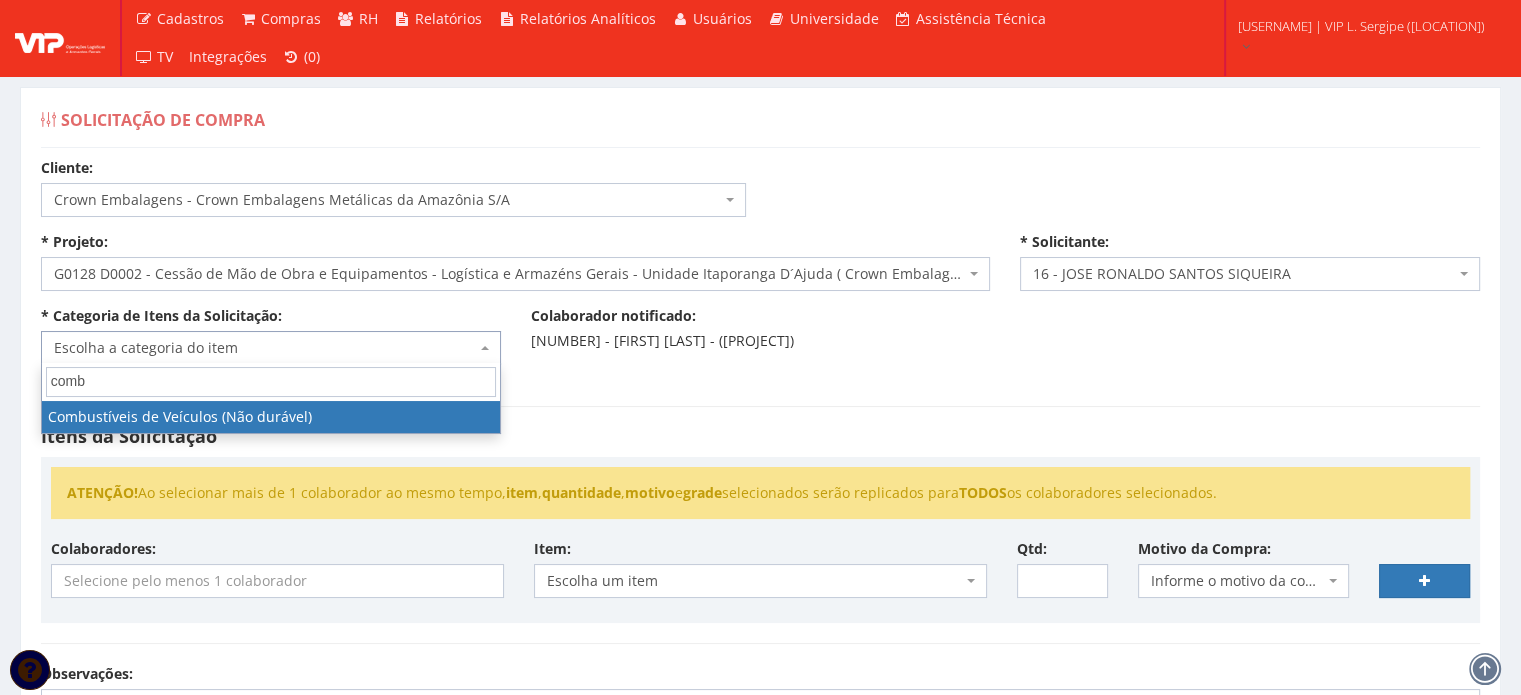 type on "comb" 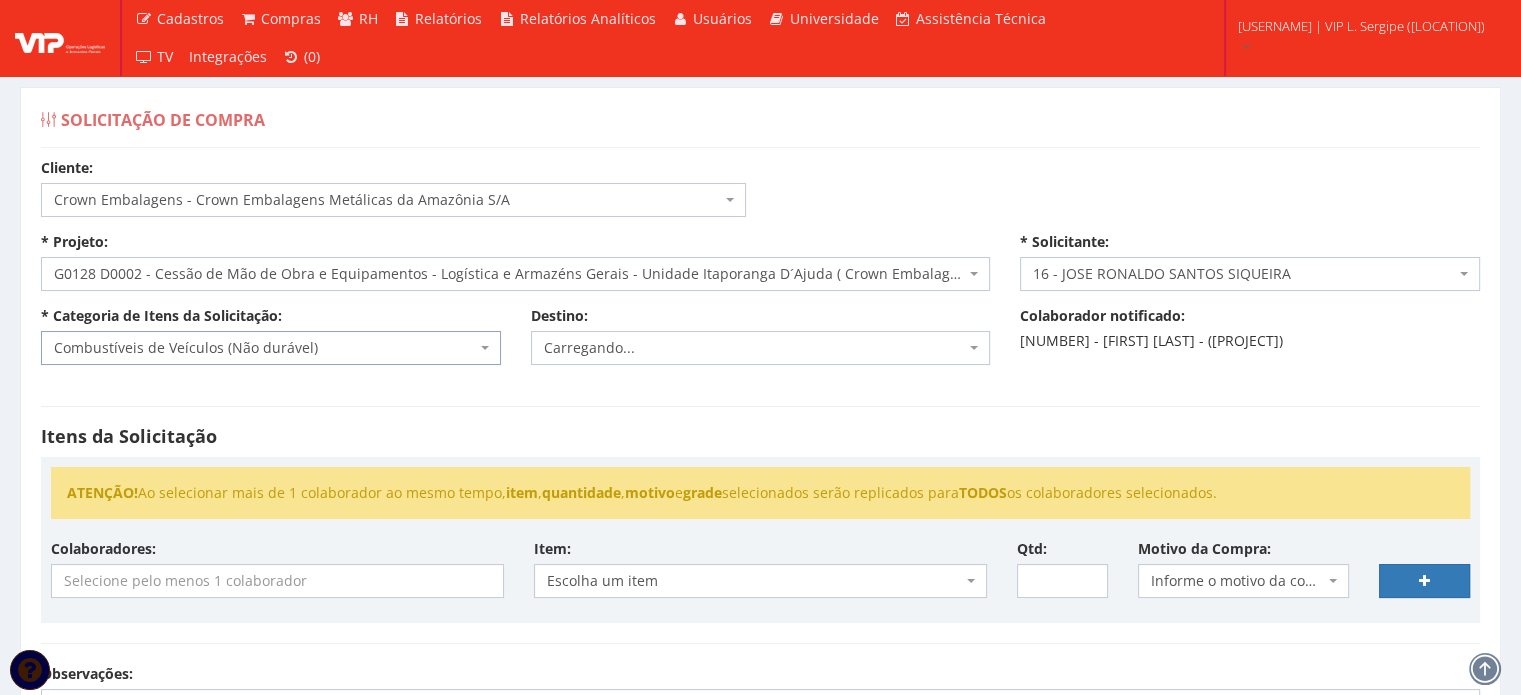 scroll, scrollTop: 200, scrollLeft: 0, axis: vertical 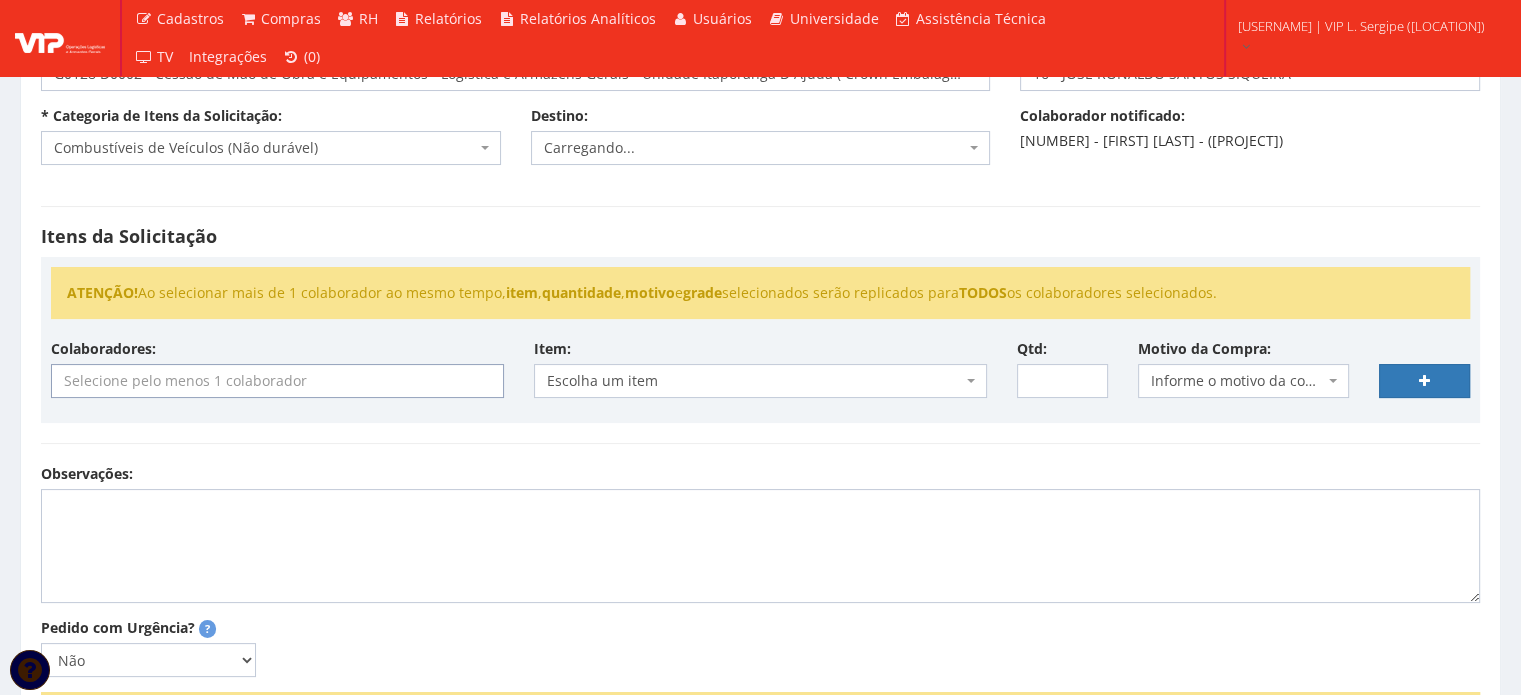 click at bounding box center [277, 381] 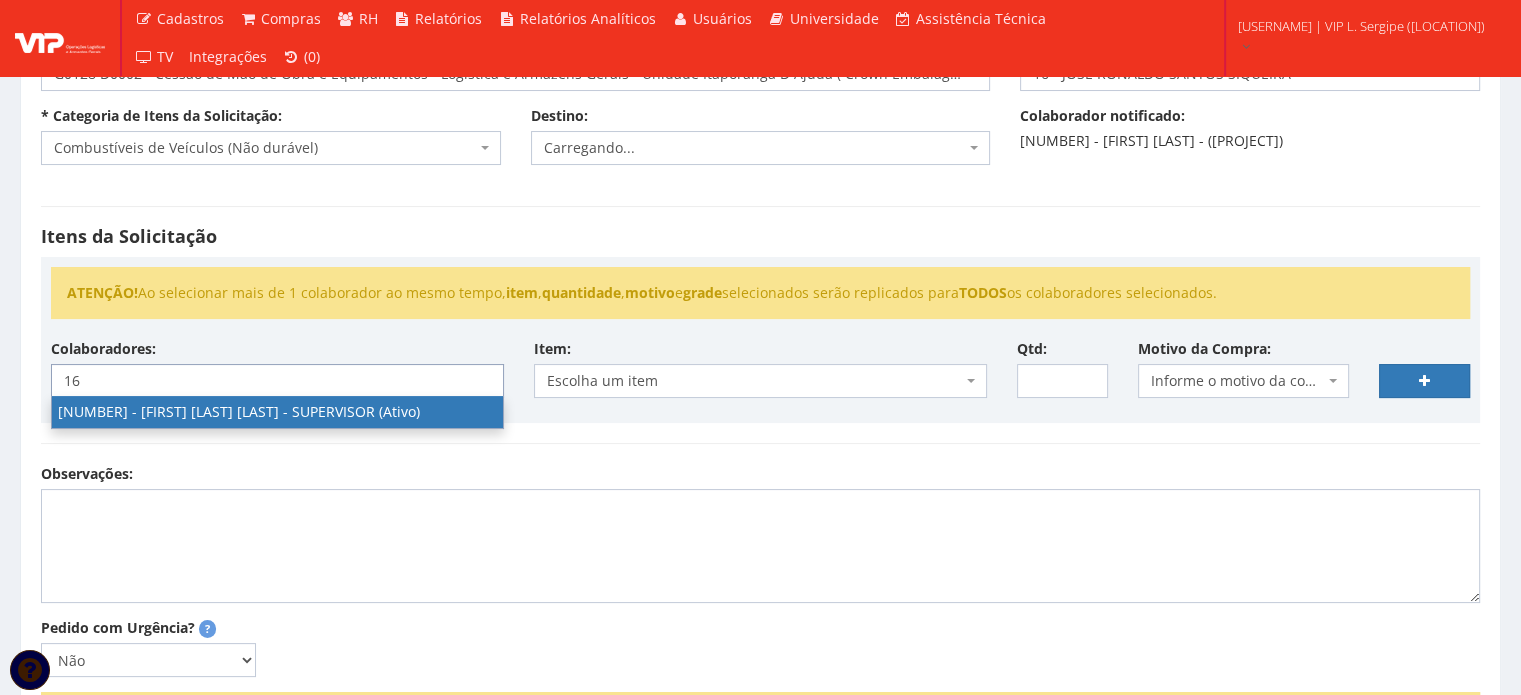 type on "16" 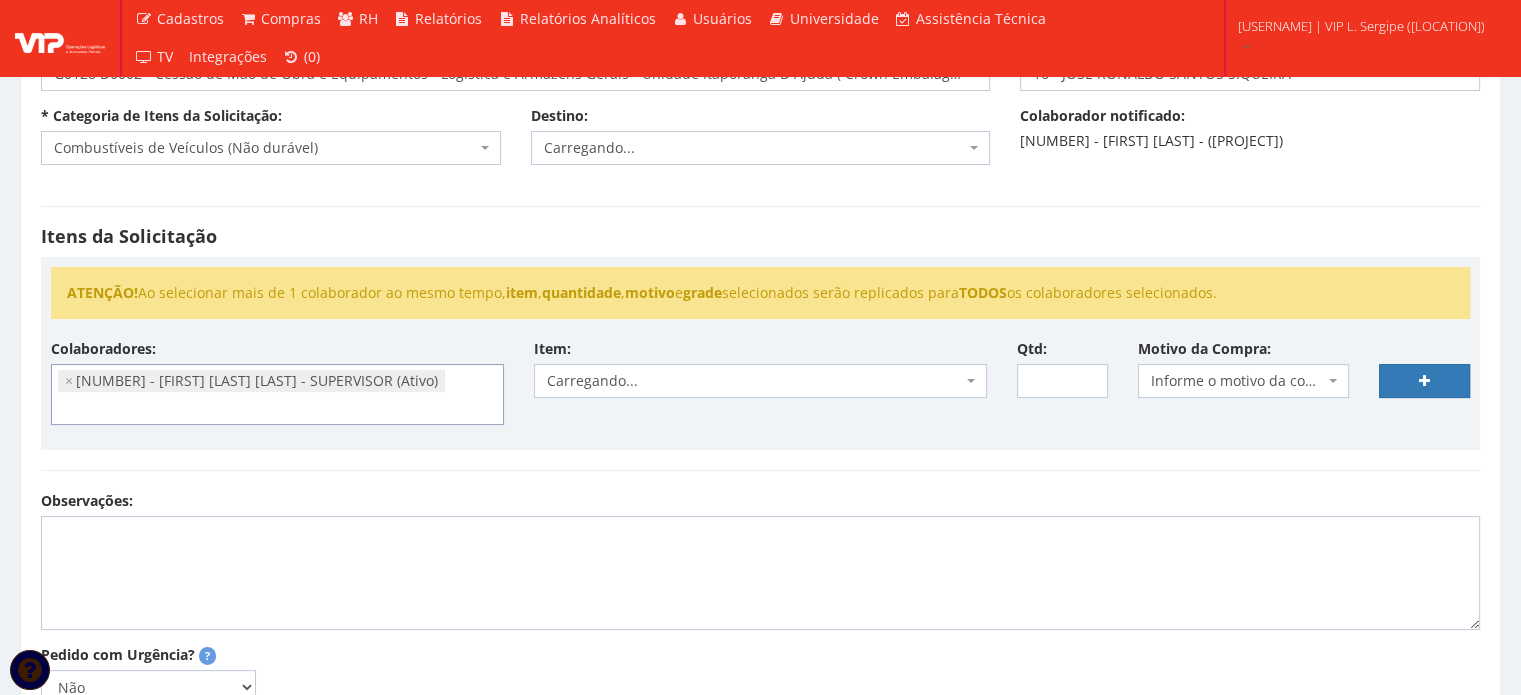 scroll, scrollTop: 343, scrollLeft: 0, axis: vertical 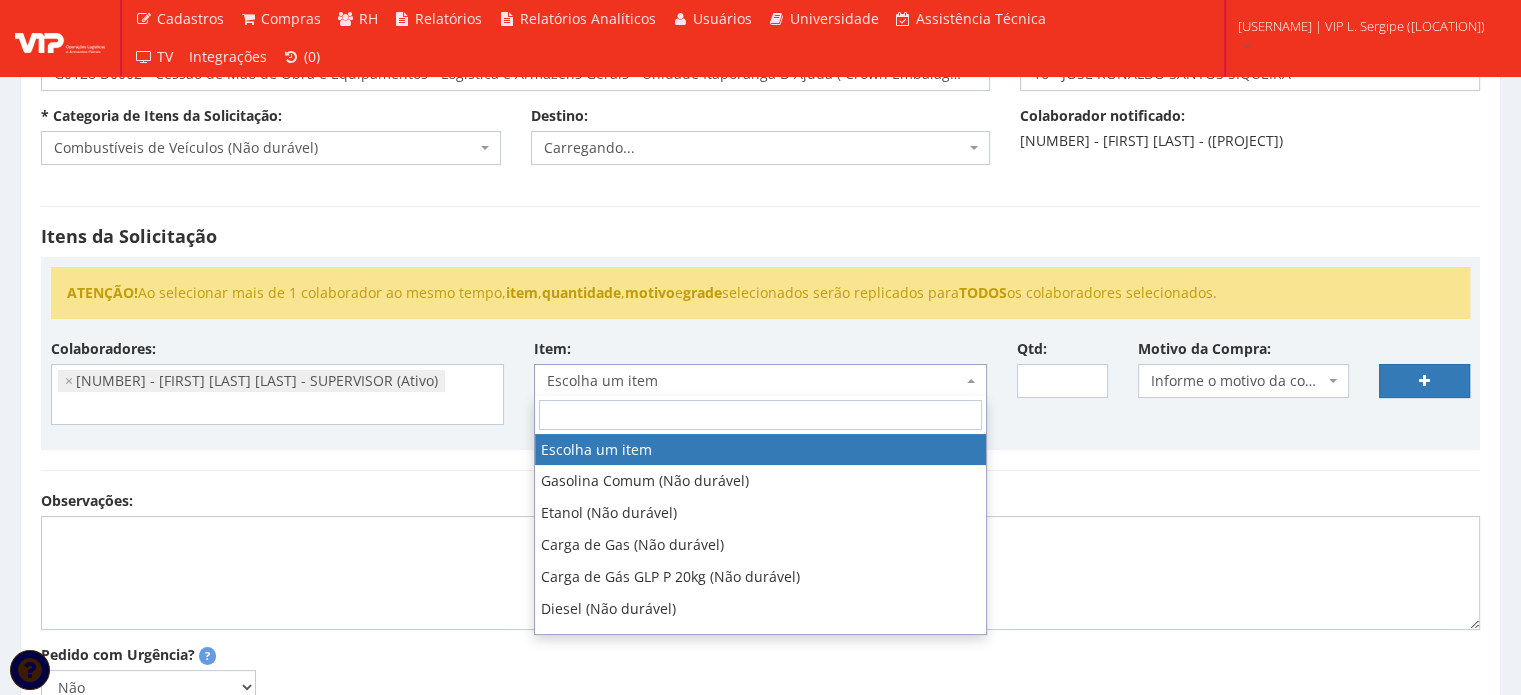click on "Escolha um item" at bounding box center [754, 381] 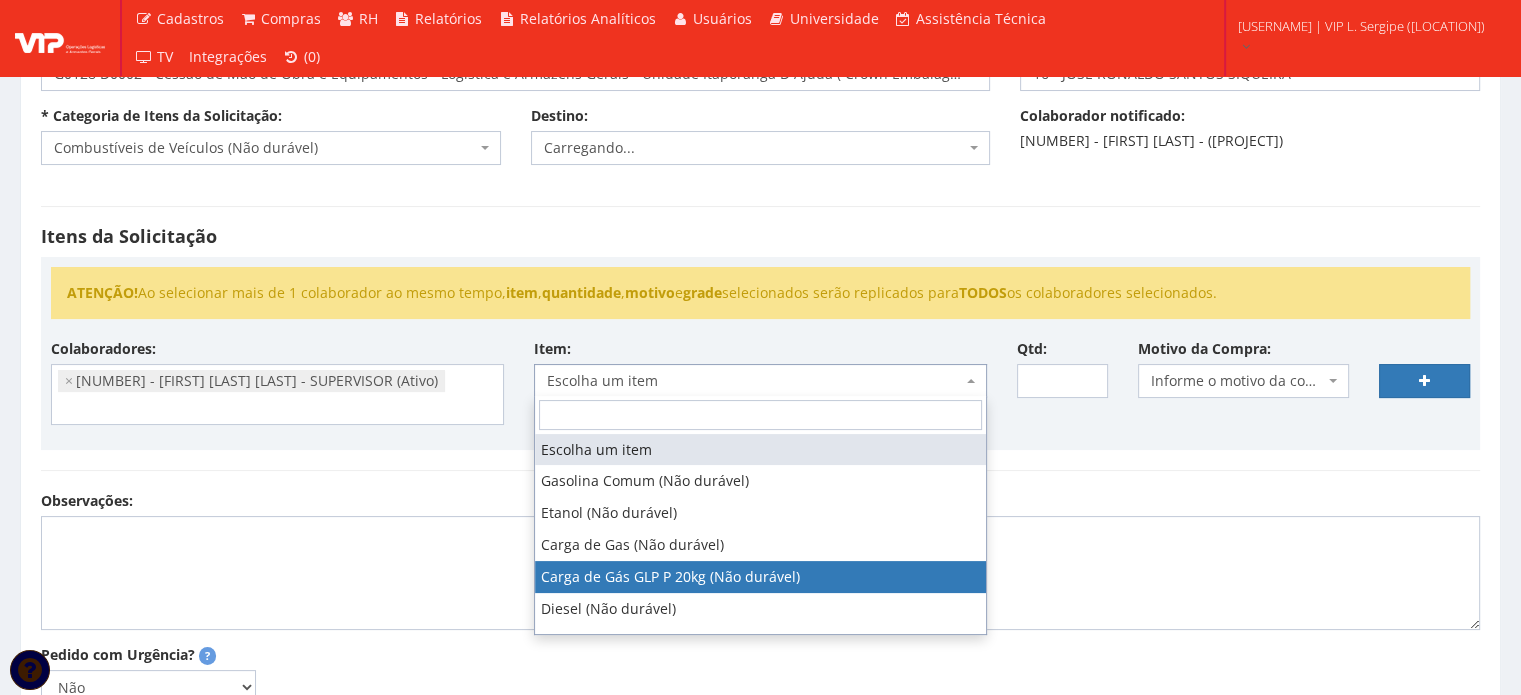 select on "[NUMBER]" 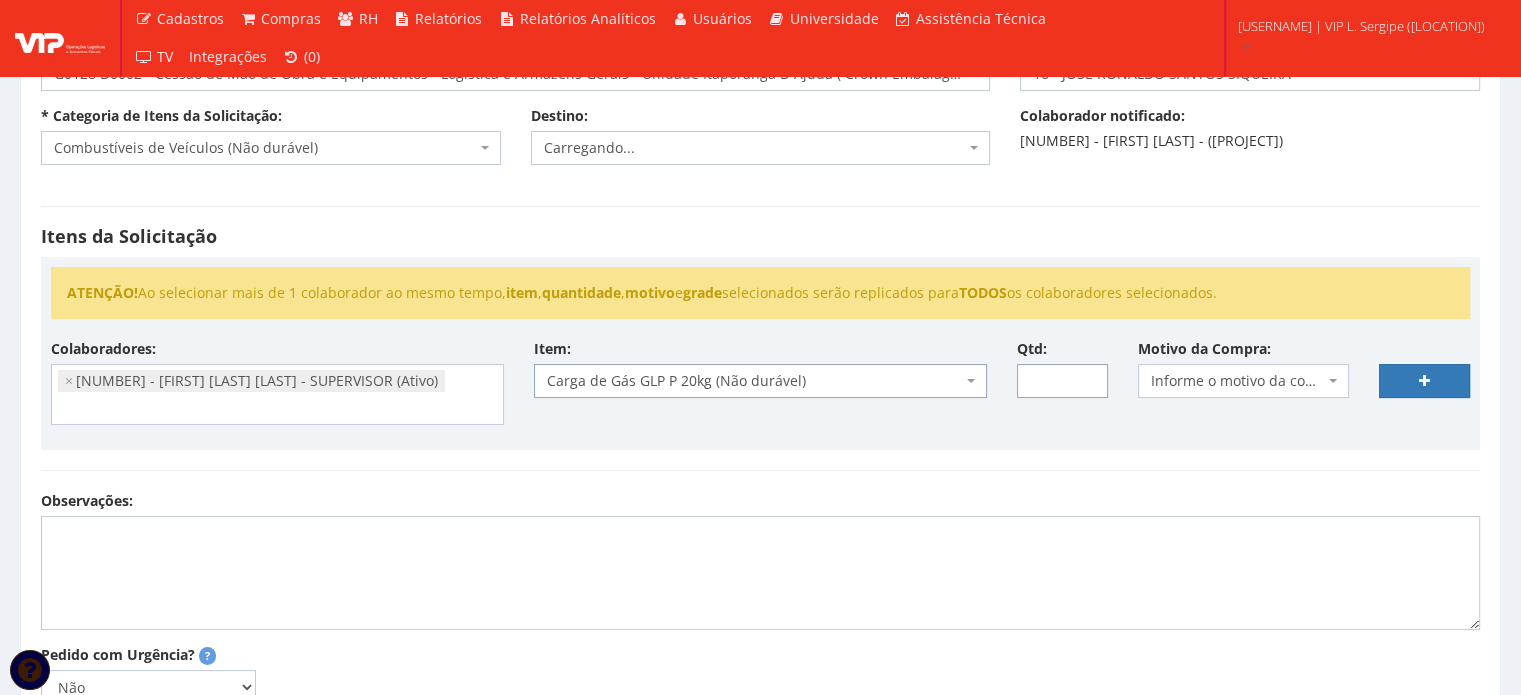 click on "Qtd:" at bounding box center [1062, 381] 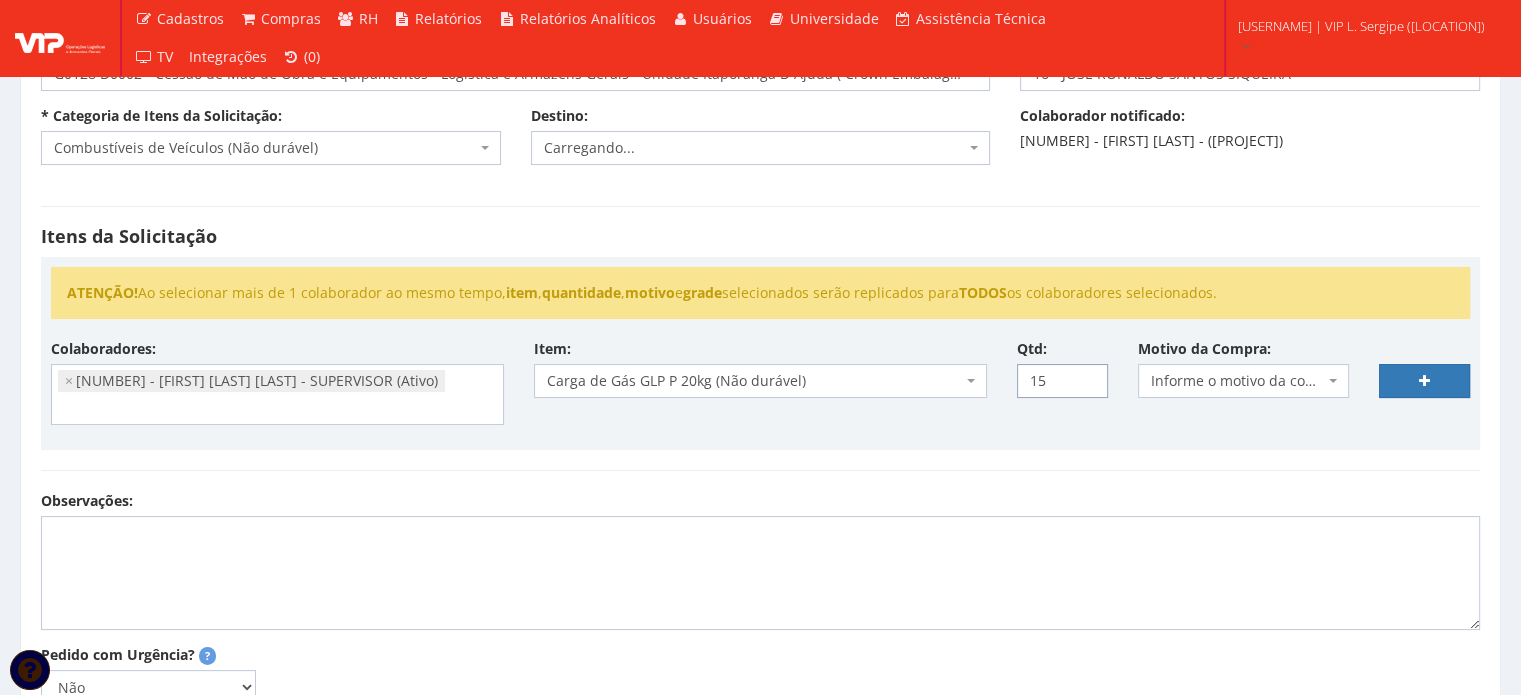 type on "15" 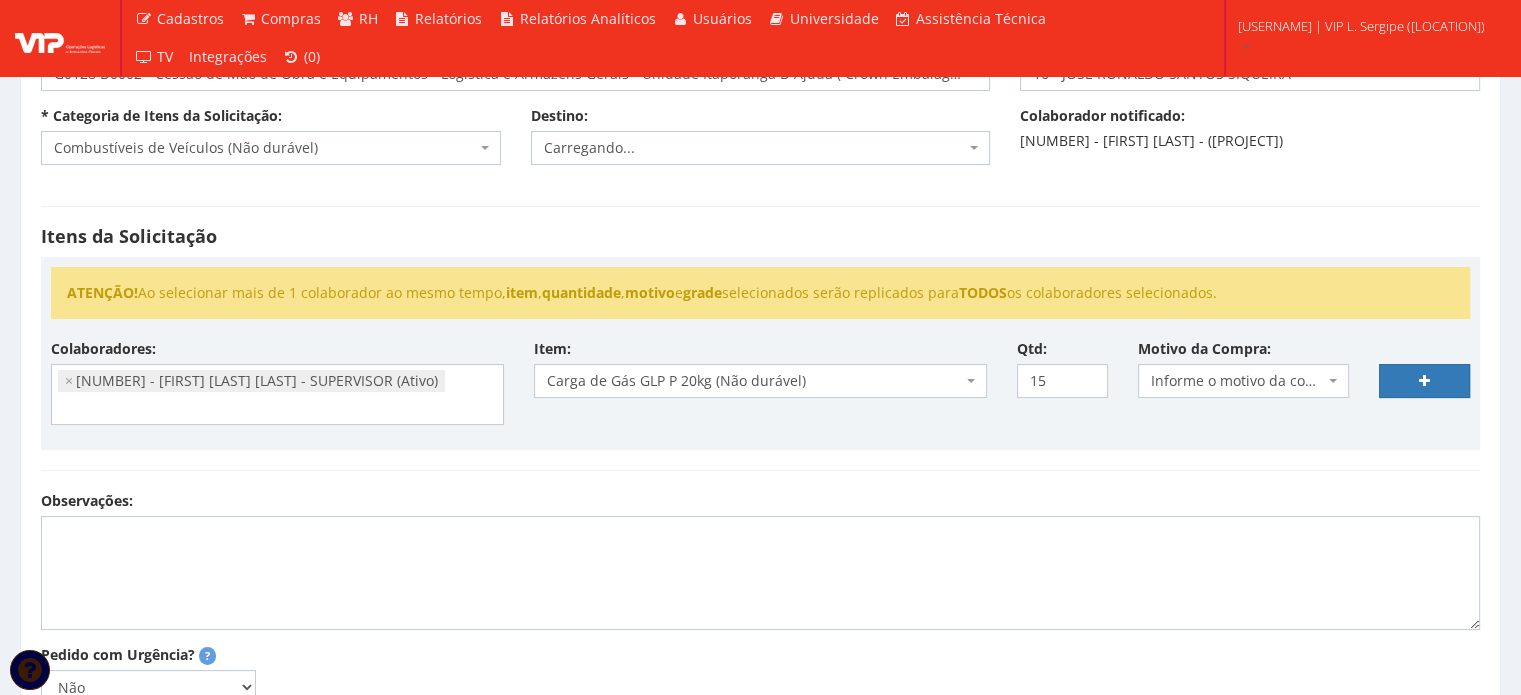 click on "Colaboradores:
- [FIRST] [LAST] (Ativo) [NUMBER] - [FIRST] [LAST] - [TITLE] (Ativo) [NUMBER] - [FIRST] [LAST] - [TITLE] (Ativo) [NUMBER] - [FIRST] [LAST] - [TITLE] (Ativo)  - [FIRST] [LAST] (Ativo) [NUMBER] - [FIRST] [LAST] - [TITLE] (Ativo) [NUMBER] - [FIRST] [LAST] - [TITLE] (Ativo) [NUMBER] - [FIRST] [LAST] - [TITLE] (Ativo) [NUMBER] - [FIRST] [LAST] - [TITLE] (Ativo) [NUMBER] - [FIRST] [LAST] - [TITLE] (Ativo) [NUMBER] - [FIRST] [LAST] - [TITLE] (Ativo) [NUMBER] - [FIRST] [LAST] - [TITLE] (Ativo) [NUMBER] - [FIRST] [LAST] - [TITLE] (Ativo)" at bounding box center (760, 389) 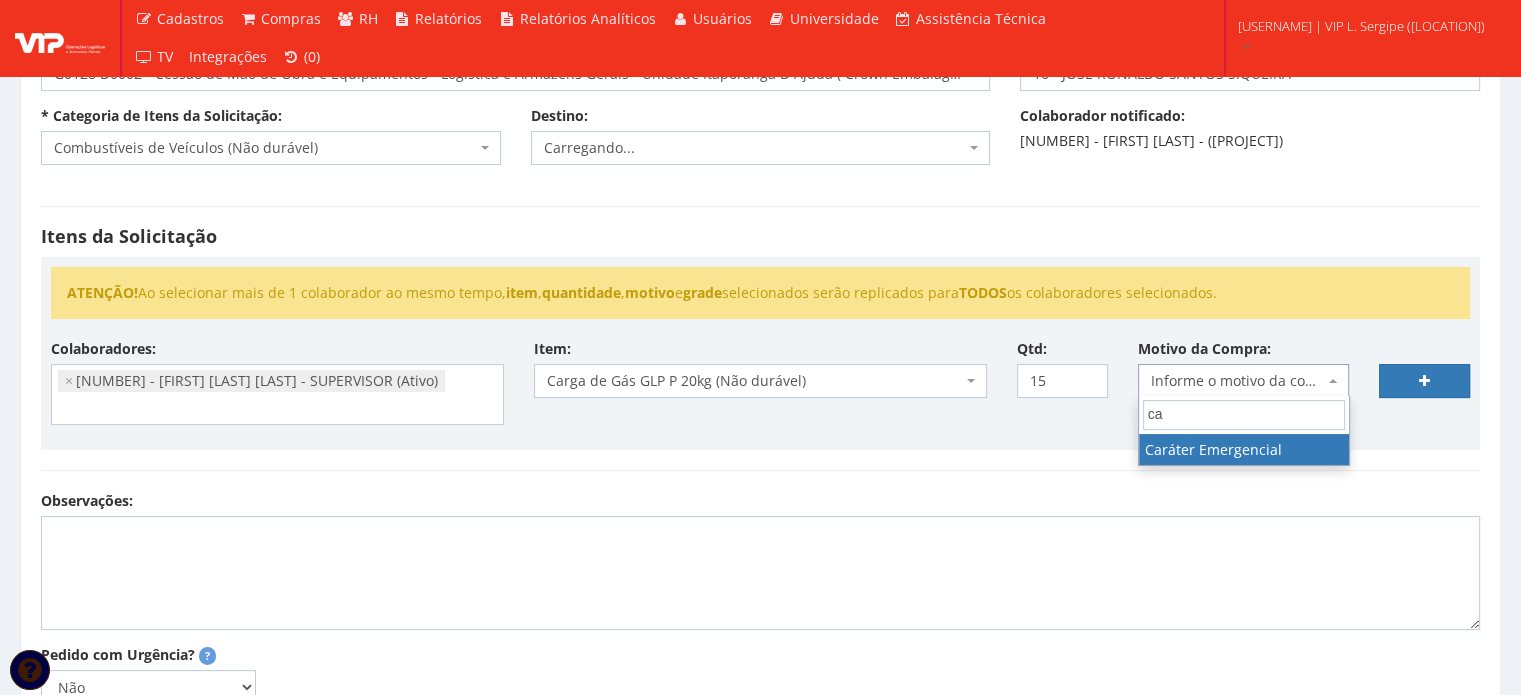 type on "c" 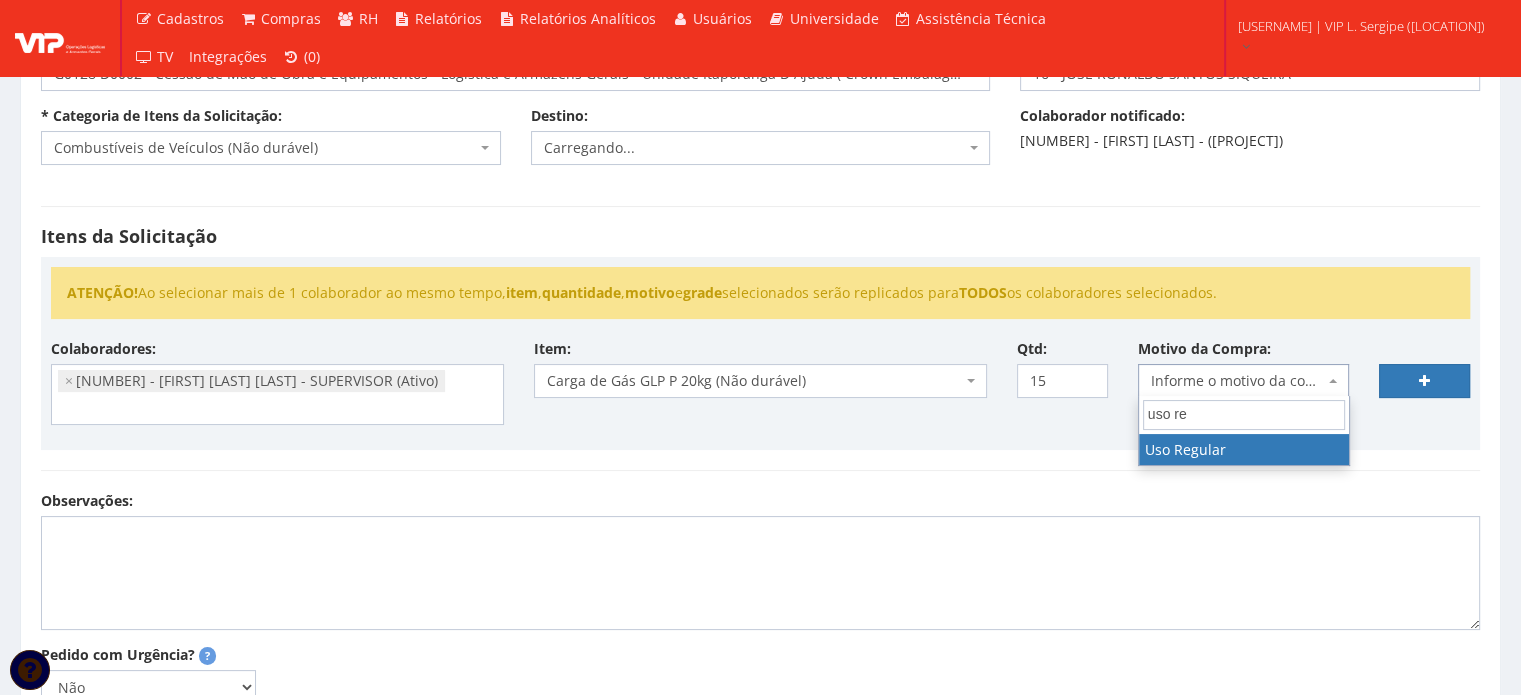 type on "uso re" 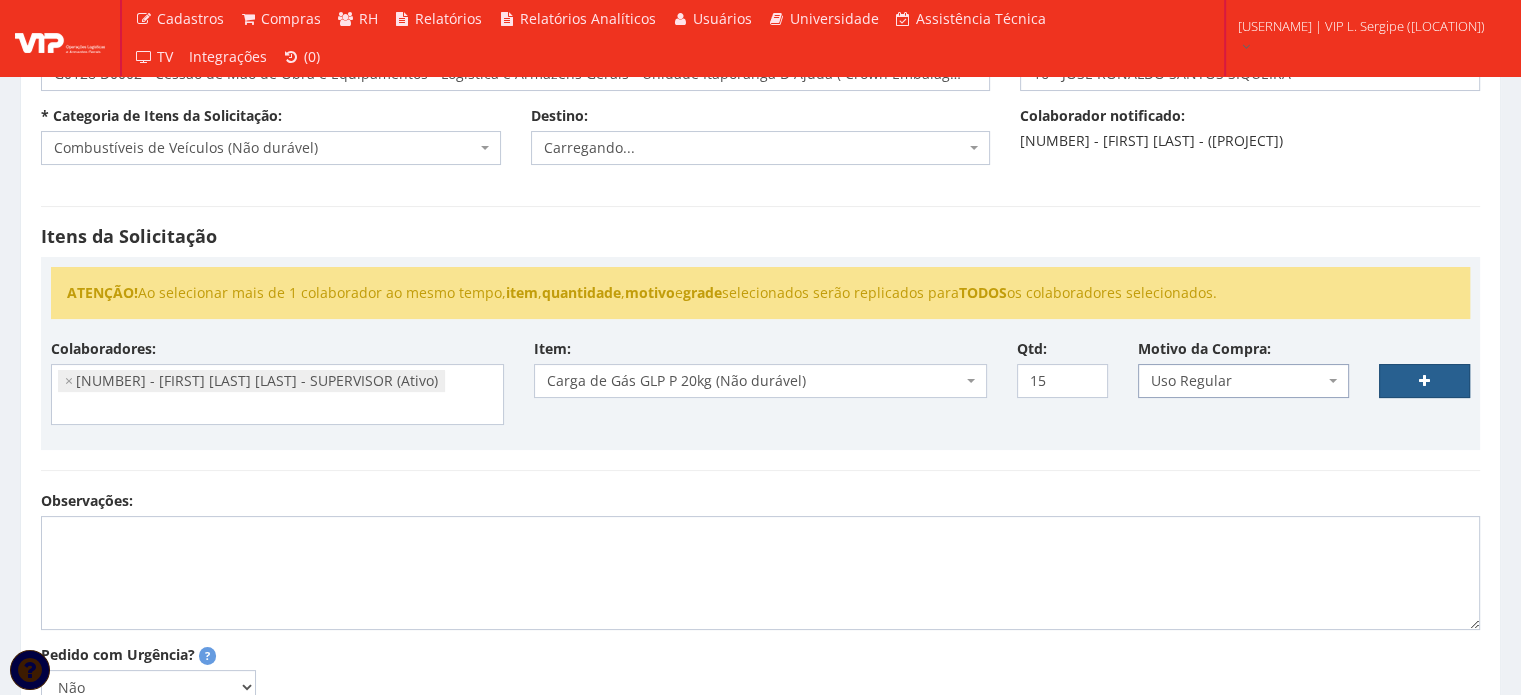 click at bounding box center [1424, 381] 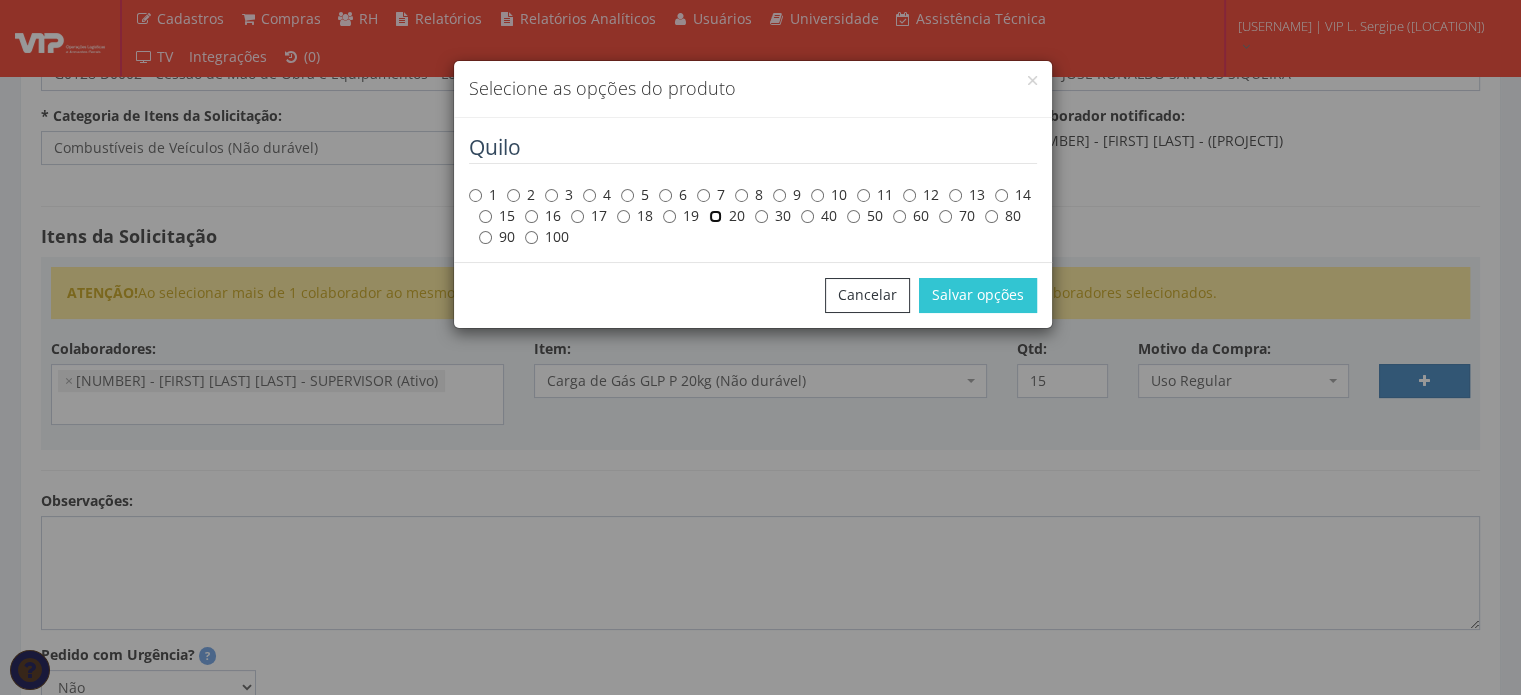 click on "20" at bounding box center [715, 216] 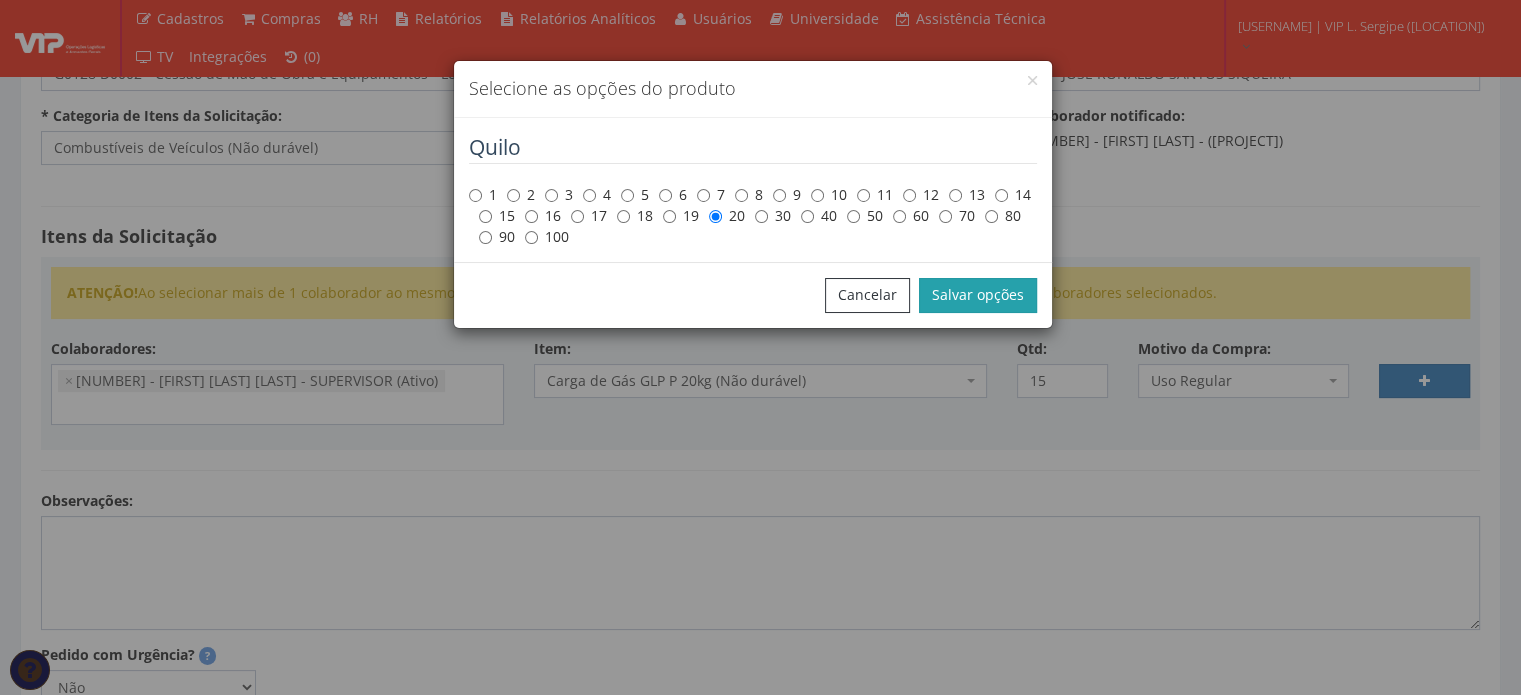 click on "Salvar opções" at bounding box center [978, 295] 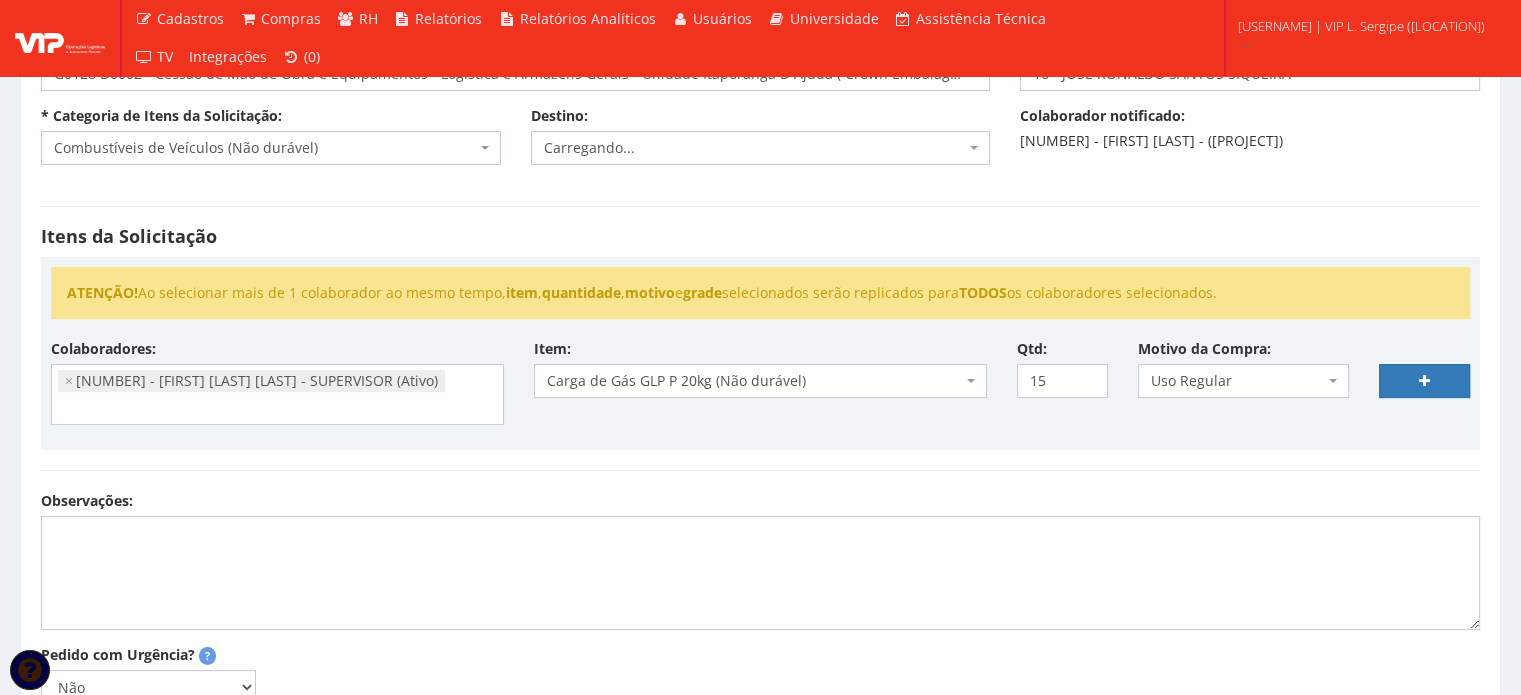 select 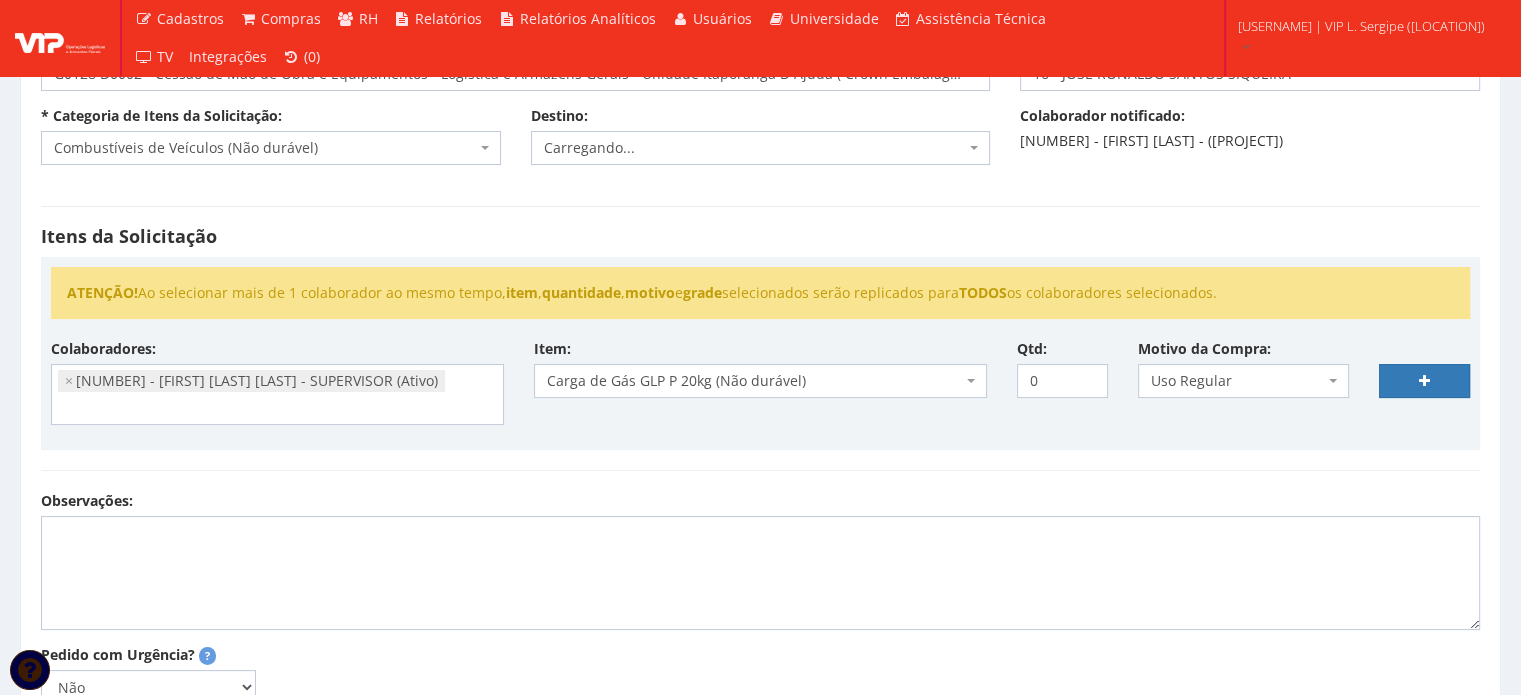 select 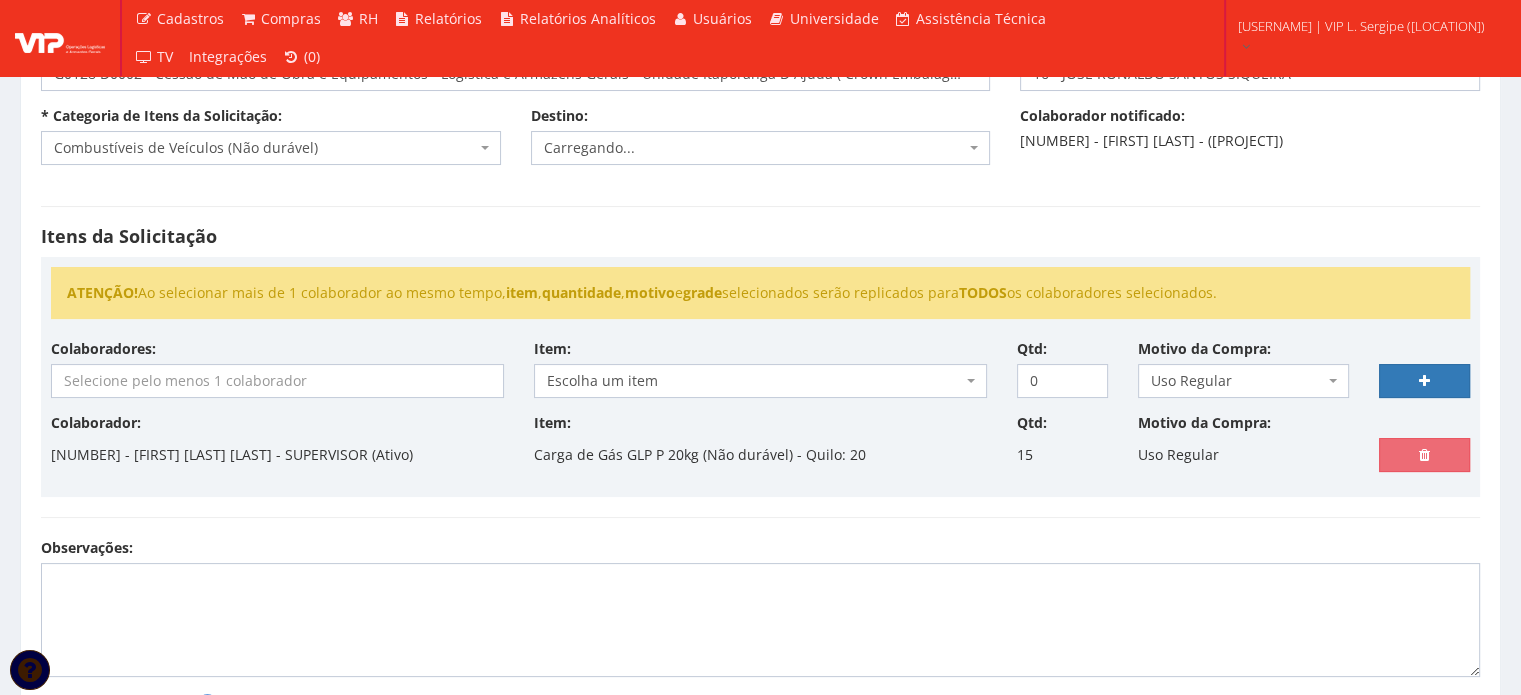 scroll, scrollTop: 400, scrollLeft: 0, axis: vertical 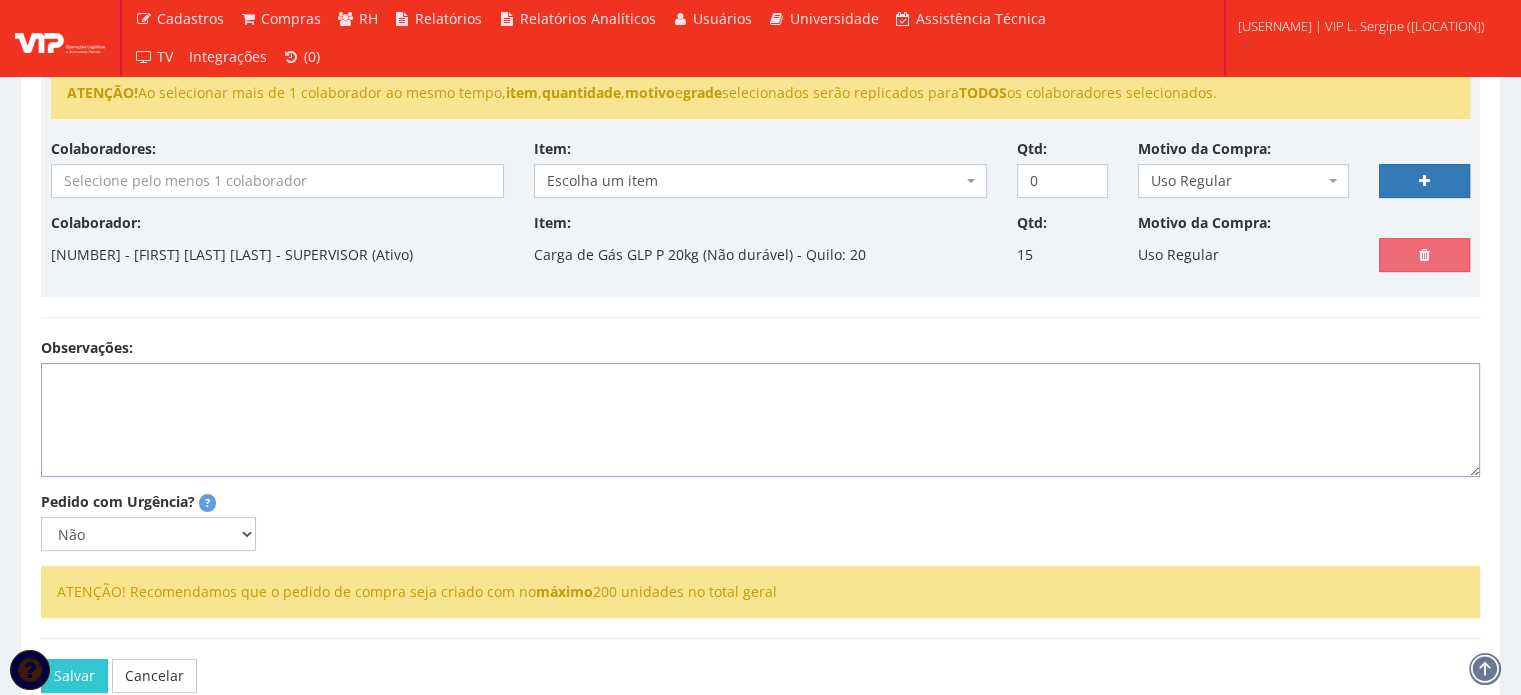 click on "Observações:" at bounding box center (760, 420) 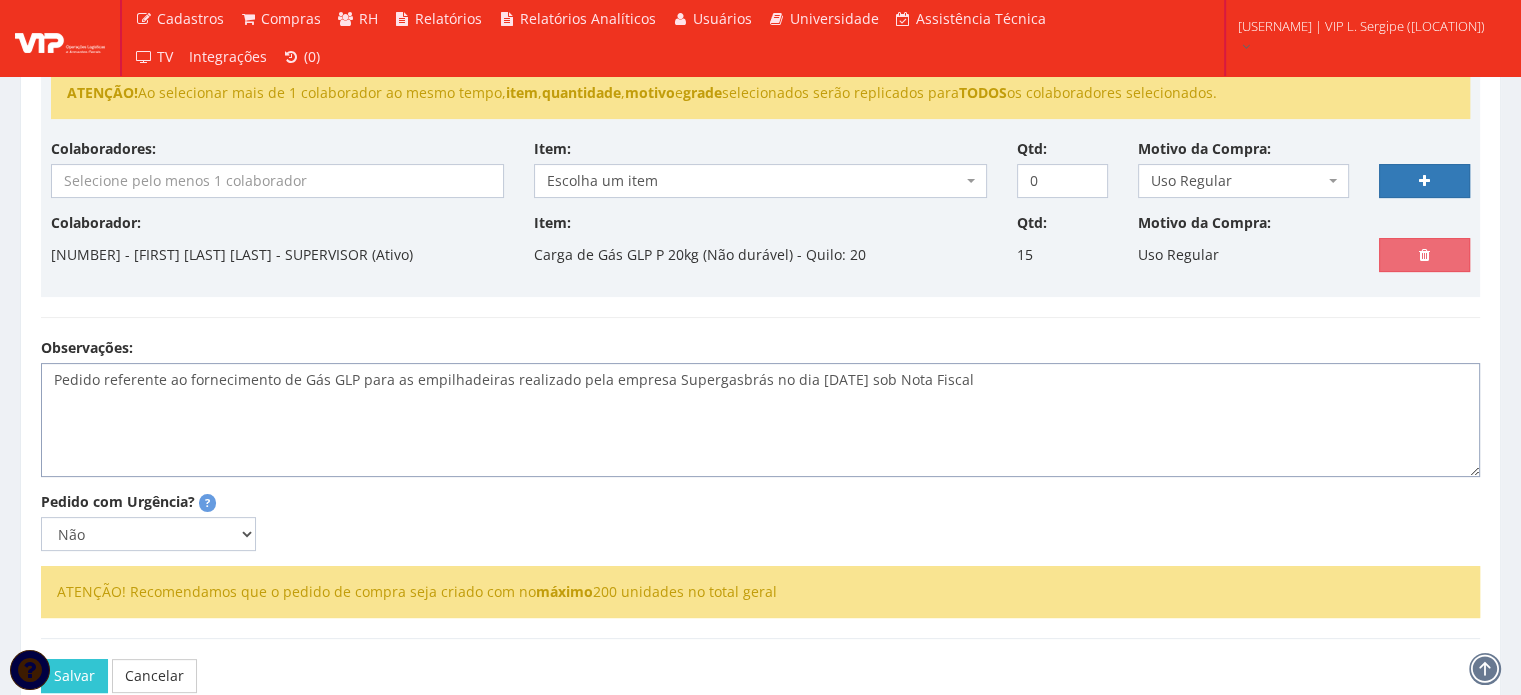 click on "Pedido referente ao fornecimento de Gás GLP para as empilhadeiras realizado pela empresa Supergasbrás no dia [DATE] sob Nota Fiscal" at bounding box center [760, 420] 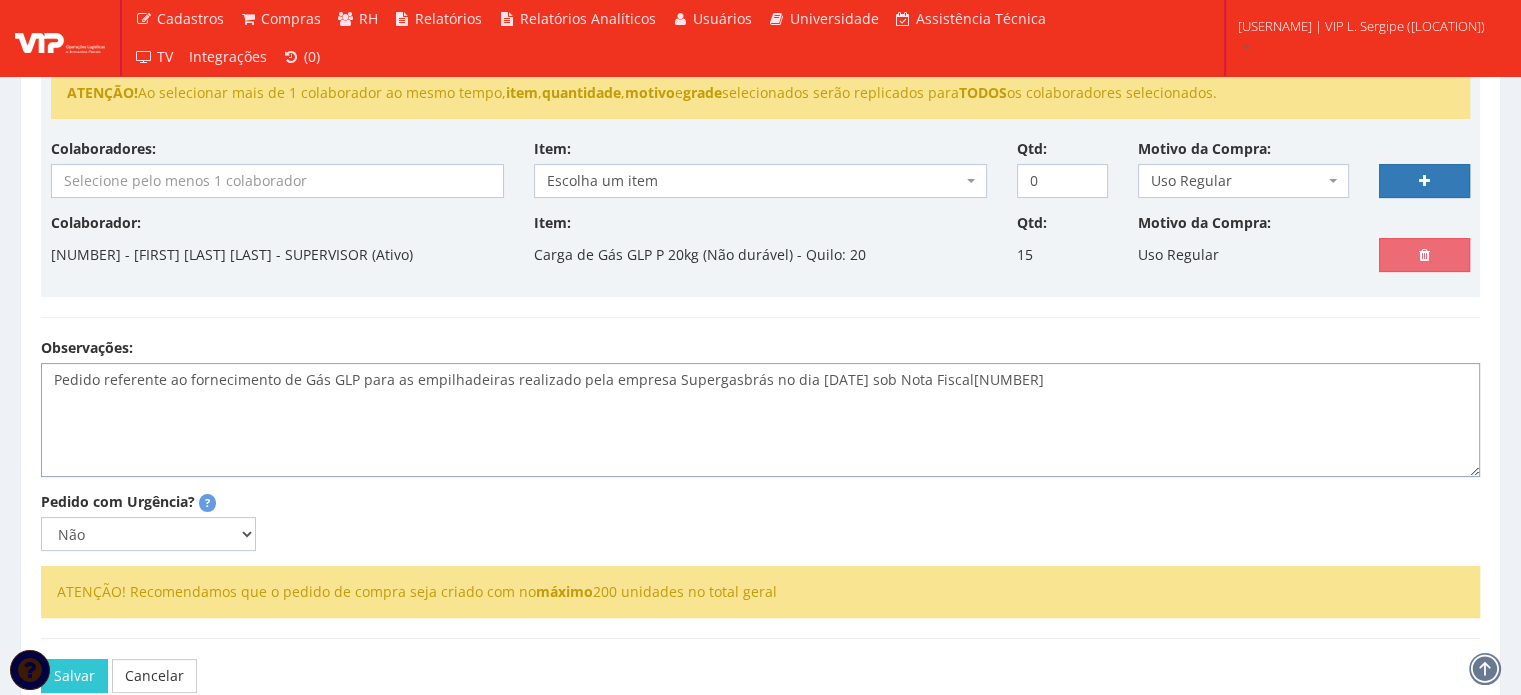 click on "Pedido referente ao fornecimento de Gás GLP para as empilhadeiras realizado pela empresa Supergasbrás no dia [DATE] sob Nota Fiscal[NUMBER]" at bounding box center (760, 420) 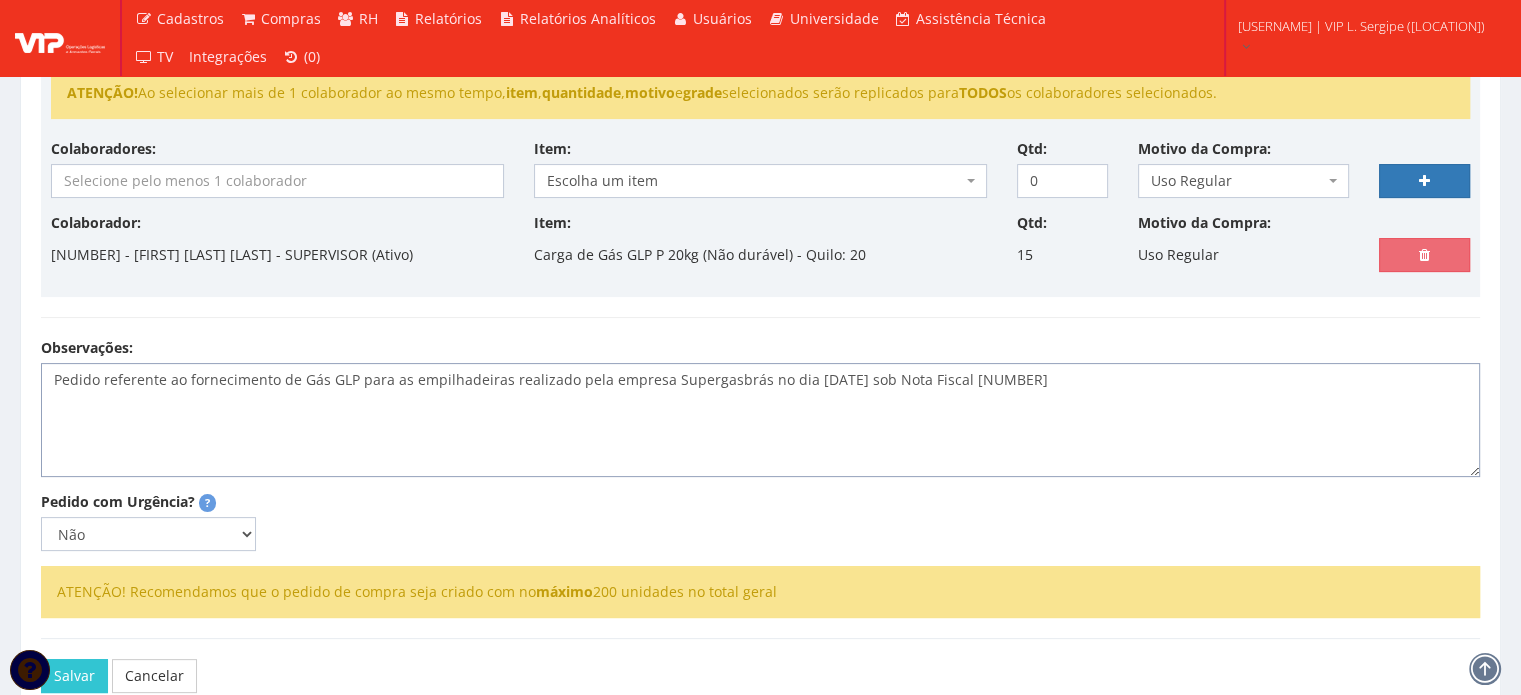 click on "Pedido referente ao fornecimento de Gás GLP para as empilhadeiras realizado pela empresa Supergasbrás no dia [DATE] sob Nota Fiscal [NUMBER]" at bounding box center (760, 420) 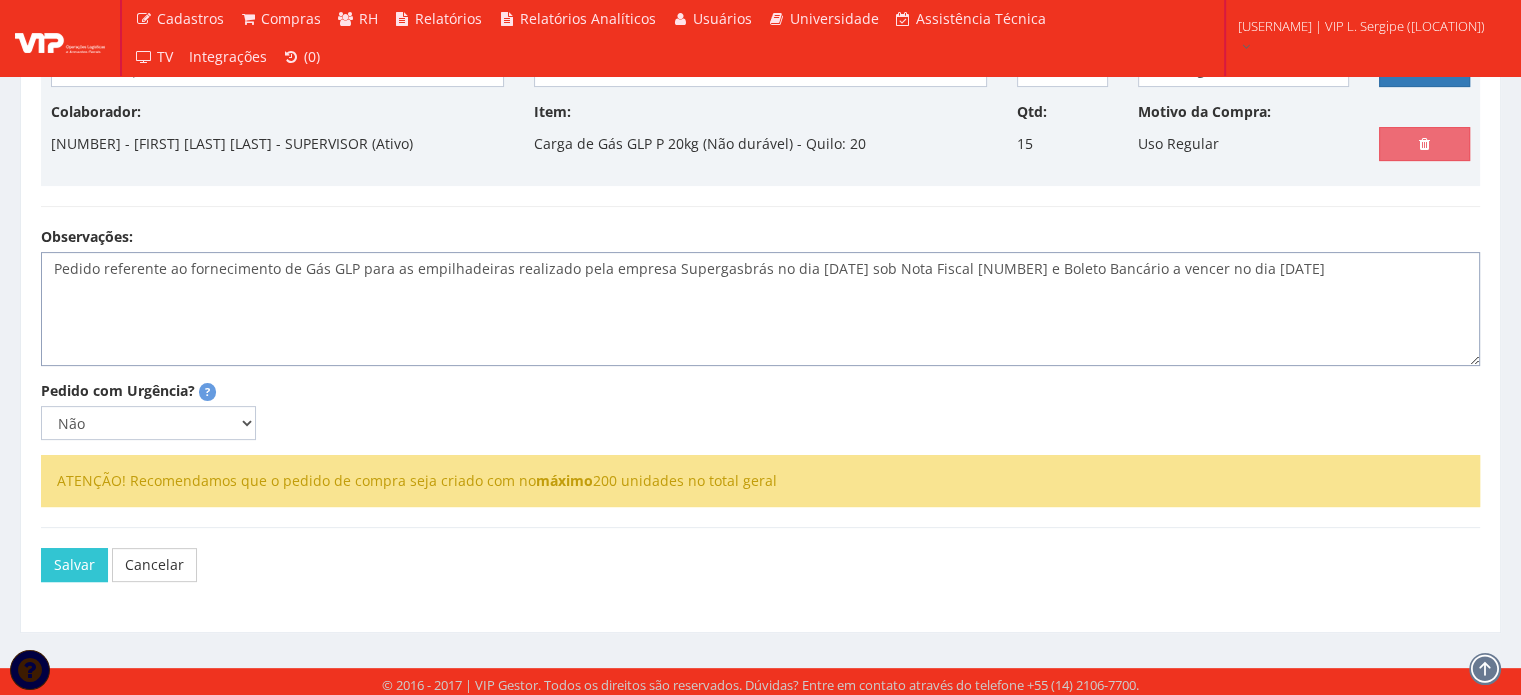 scroll, scrollTop: 513, scrollLeft: 0, axis: vertical 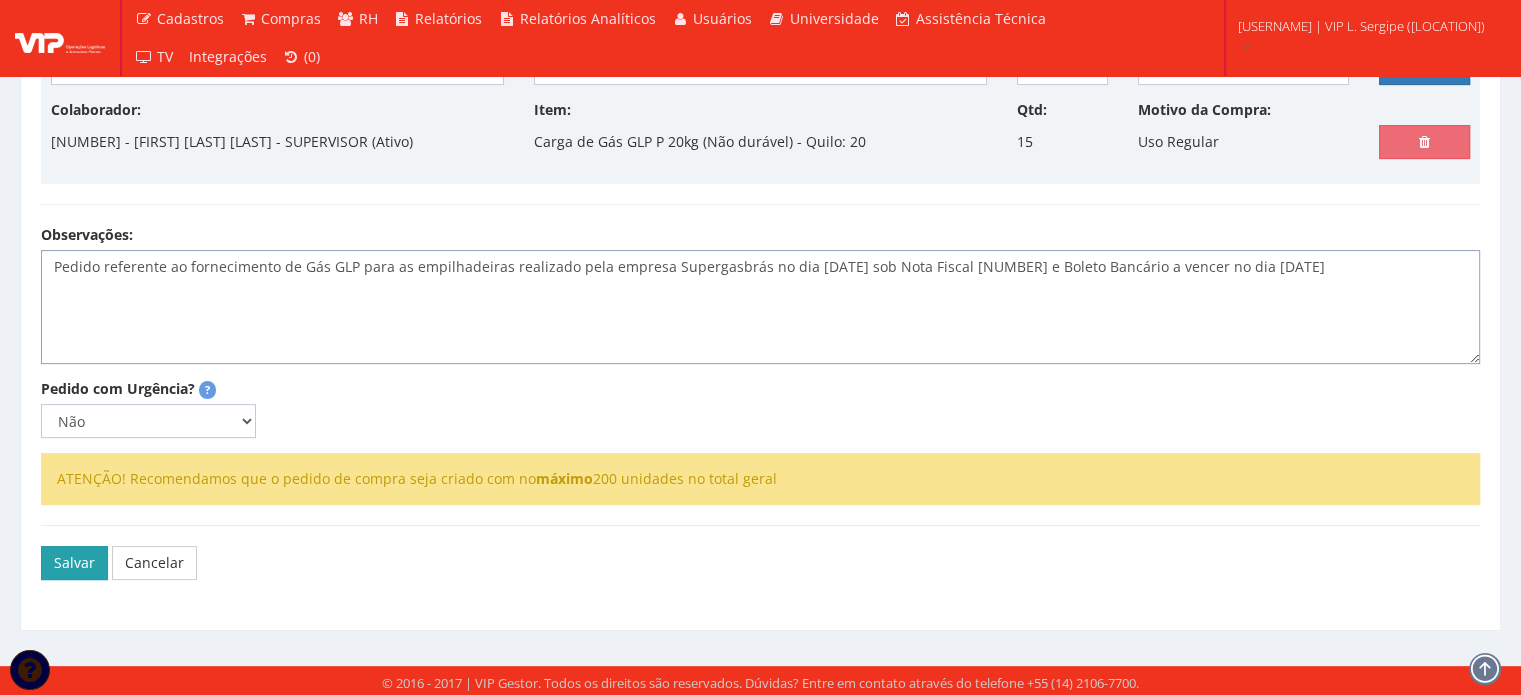 type on "Pedido referente ao fornecimento de Gás GLP para as empilhadeiras realizado pela empresa Supergasbrás no dia [DATE] sob Nota Fiscal [NUMBER] e Boleto Bancário a vencer no dia [DATE]" 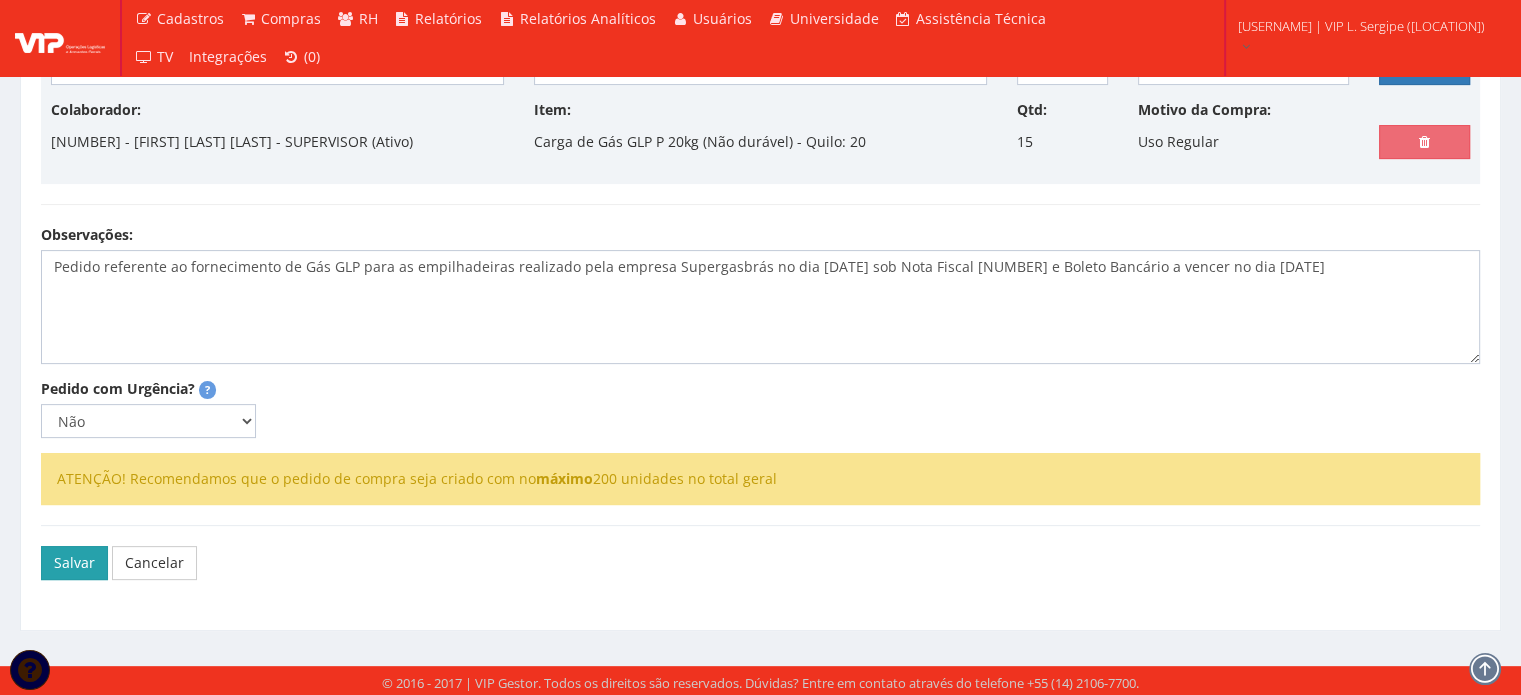 drag, startPoint x: 72, startPoint y: 549, endPoint x: 136, endPoint y: 550, distance: 64.00781 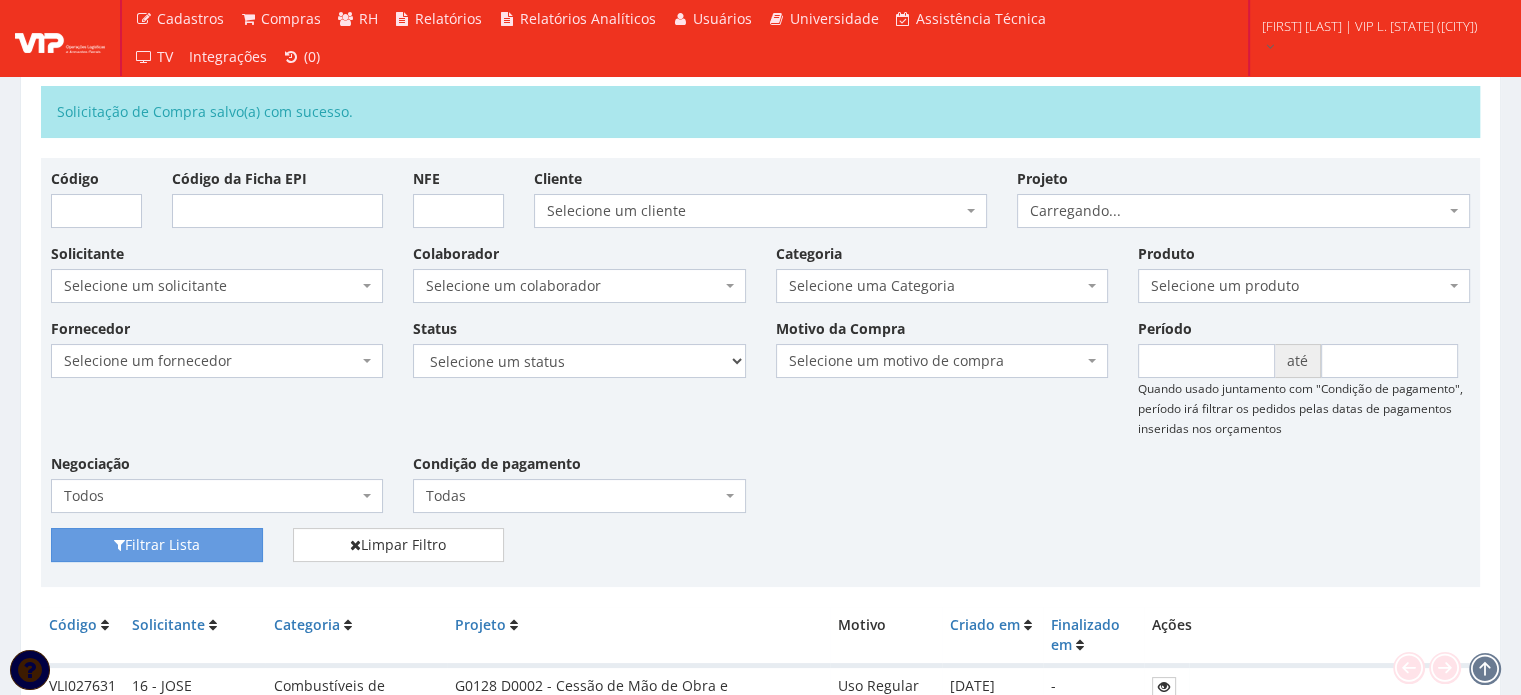 scroll, scrollTop: 400, scrollLeft: 0, axis: vertical 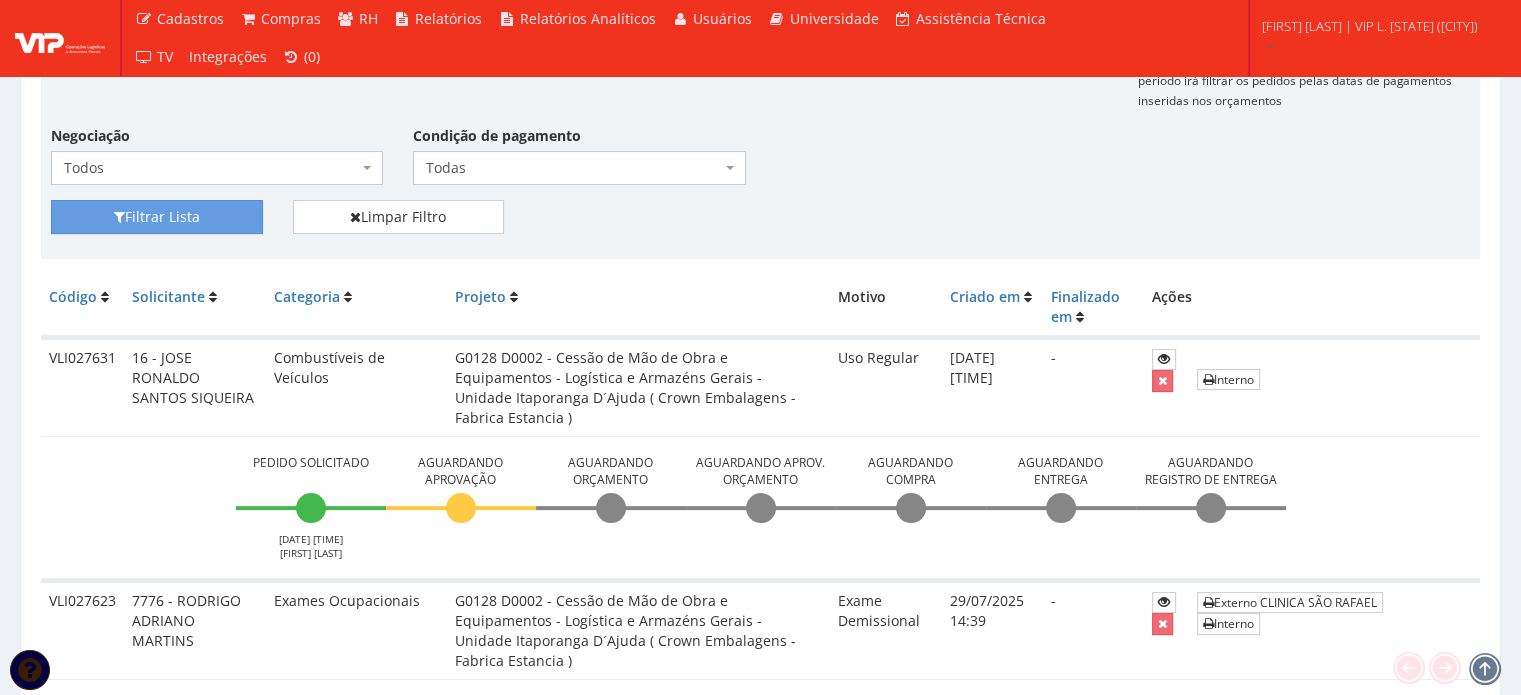 click on "VLI027631" at bounding box center (82, 387) 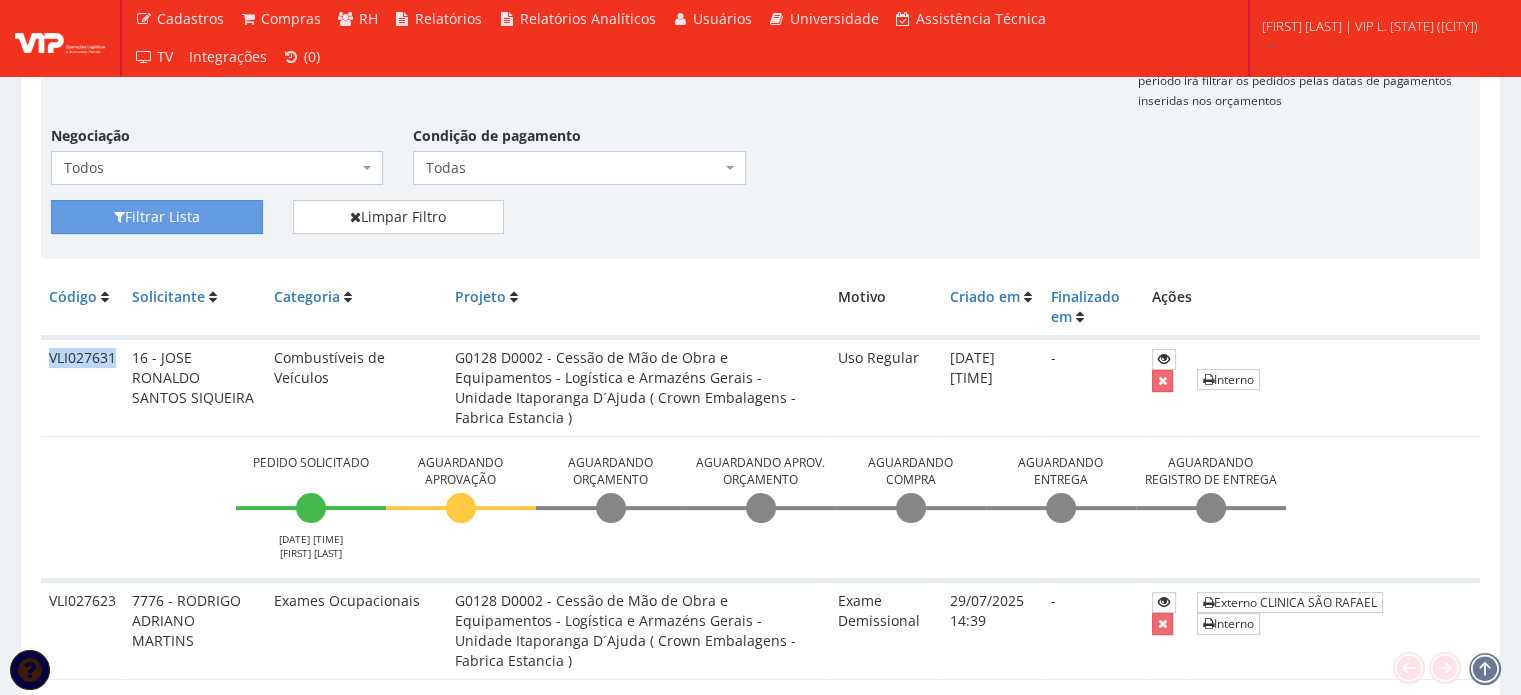 click on "VLI027631" at bounding box center [82, 387] 